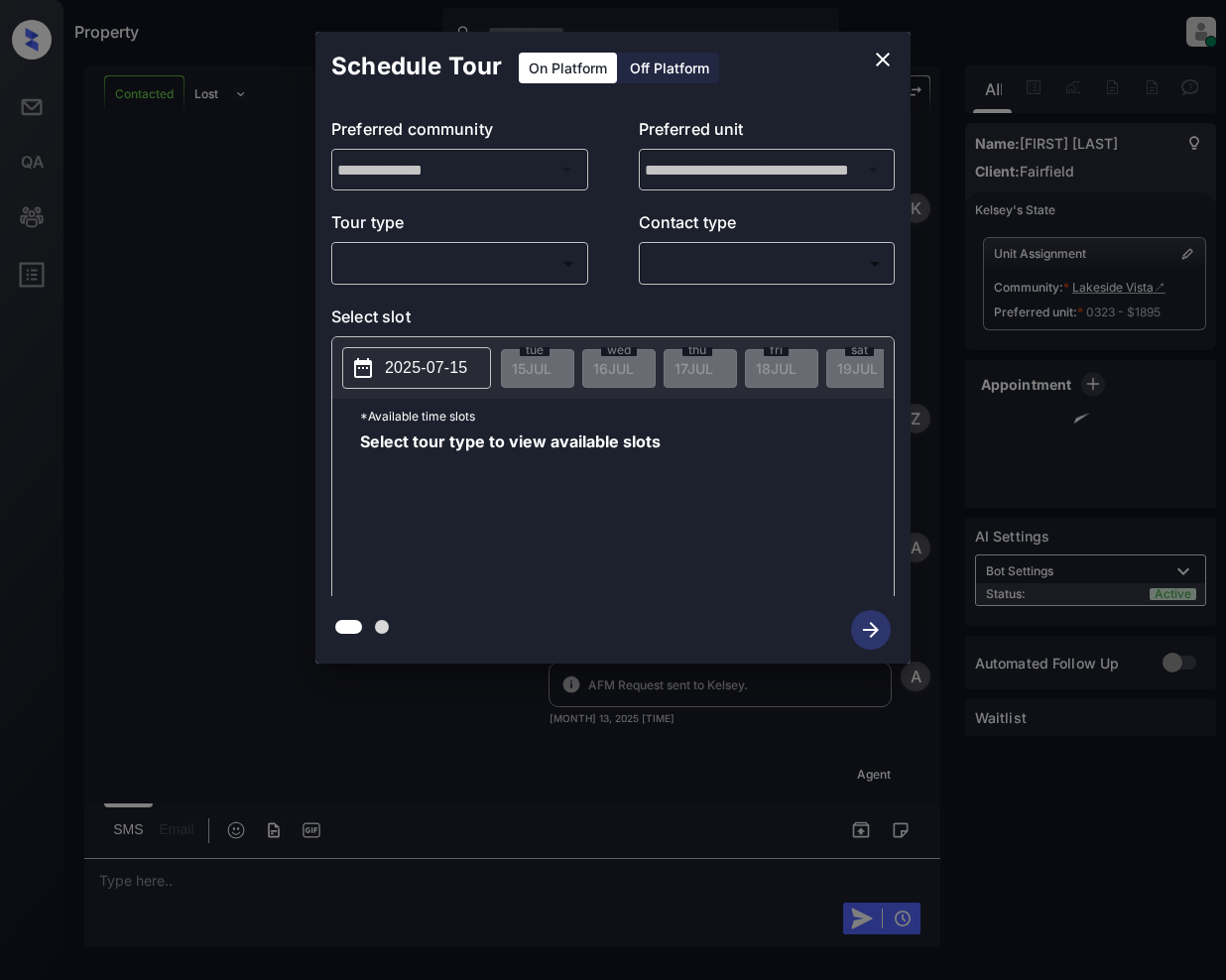 scroll, scrollTop: 0, scrollLeft: 0, axis: both 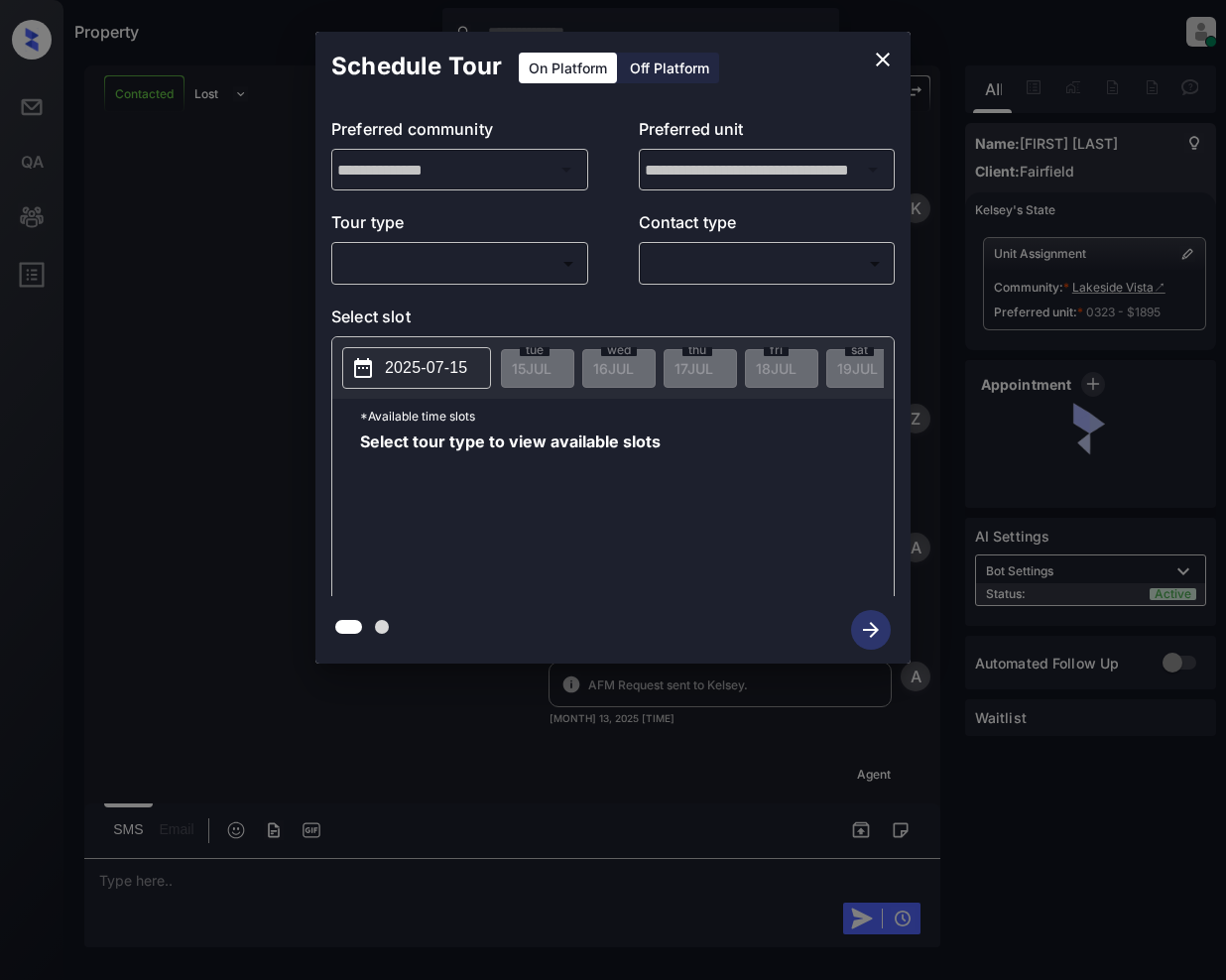 click on "Property [PERSON] Online Set yourself   offline Set yourself   on break Profile Switch to  light  mode Sign out Contacted Lost Lead Sentiment: Angry Upon sliding the acknowledgement:  Lead will move to lost stage. * ​ SMS and call option will be set to opt out. AFM will be turned off for the lead. [PERSON] New Message [PERSON] Notes Note: https://conversation.getzuma.com/6874455b21c2716ee4b07bf9 - Paste this link into your browser to view [PERSON]’s conversation with the prospect [MONTH] 13, 2025 [TIME]  Sync'd w  yardi [PERSON] New Message Zuma Lead transferred to leasing agent: [PERSON] [MONTH] 13, 2025 [TIME]  Sync'd w  yardi [PERSON] New Message Agent Lead created via leadPoller in Inbound stage. [MONTH] 13, 2025 [TIME] [PERSON] New Message Agent AFM Request sent to [PERSON]. [MONTH] 13, 2025 [TIME] [PERSON] New Message Agent Notes Note: Structured Note:
Move In Date: 2025-11-01
[MONTH] 13, 2025 [TIME] [PERSON] New Message [PERSON] Lead Details Updated
Move In Date:  1-11-2025
[MONTH] 13, 2025 [TIME] [PERSON] New Message [PERSON] [MONTH] 13, 2025 [TIME]   [PERSON]" at bounding box center (613, 490) 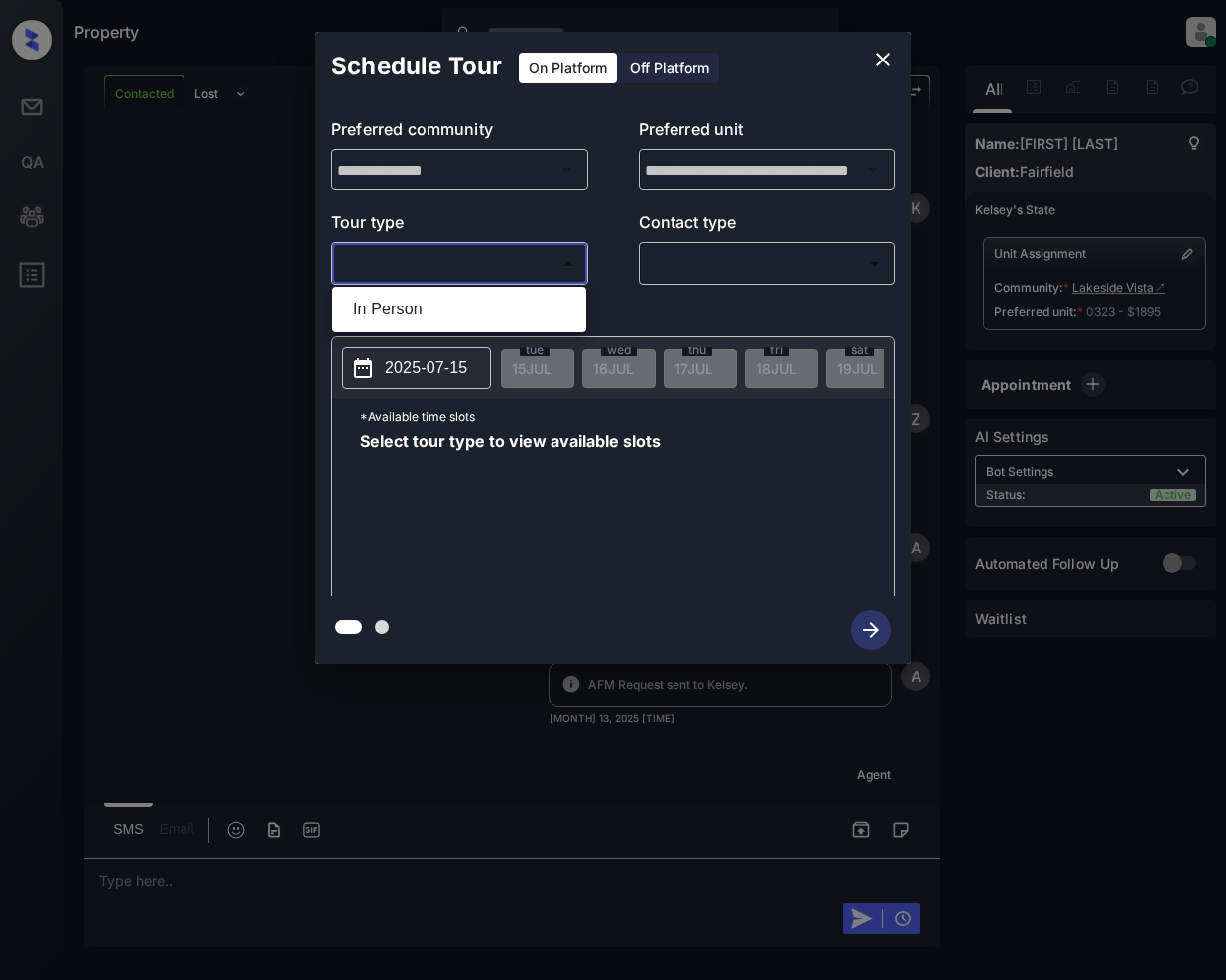 scroll, scrollTop: 1763, scrollLeft: 0, axis: vertical 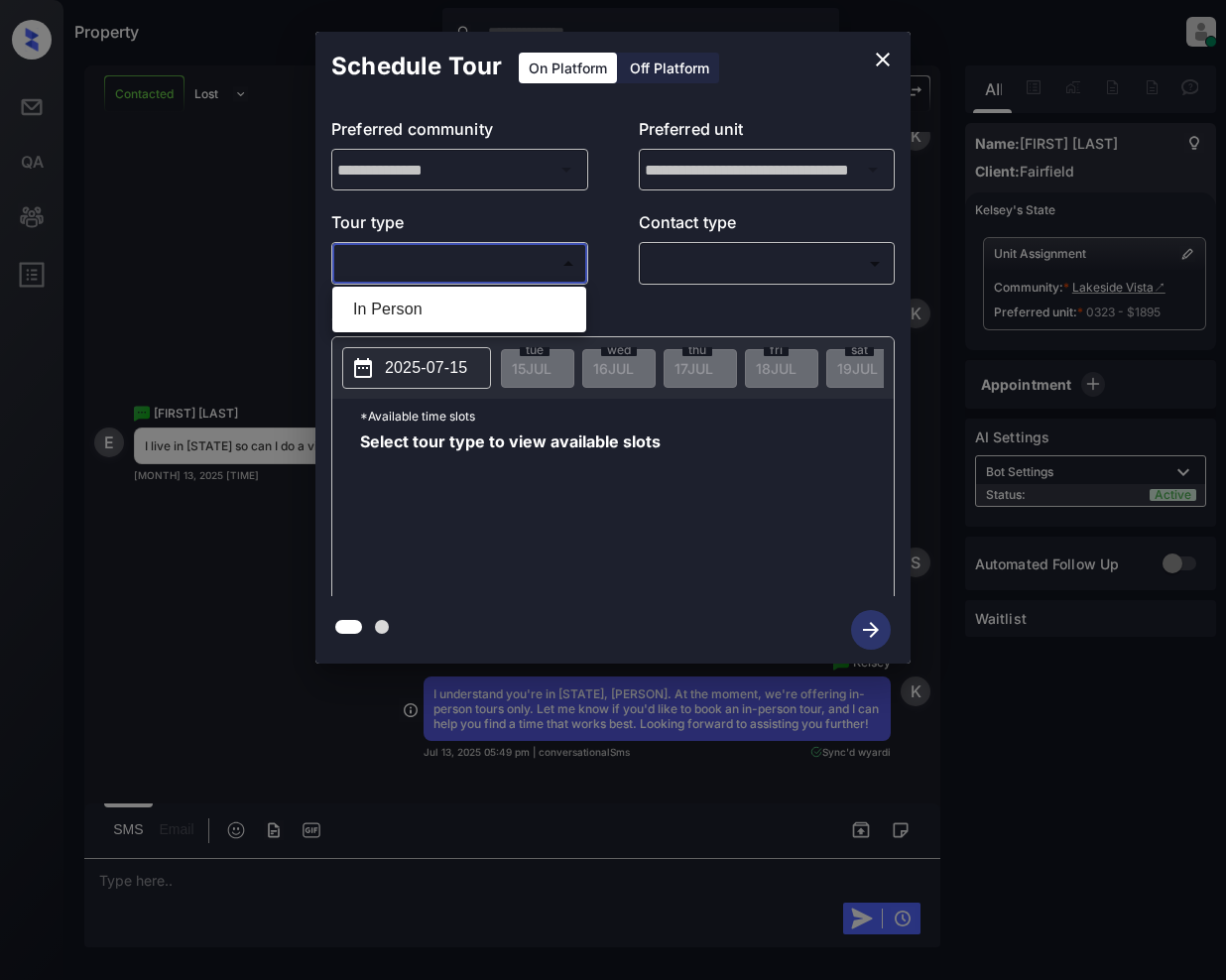 click at bounding box center [613, 490] 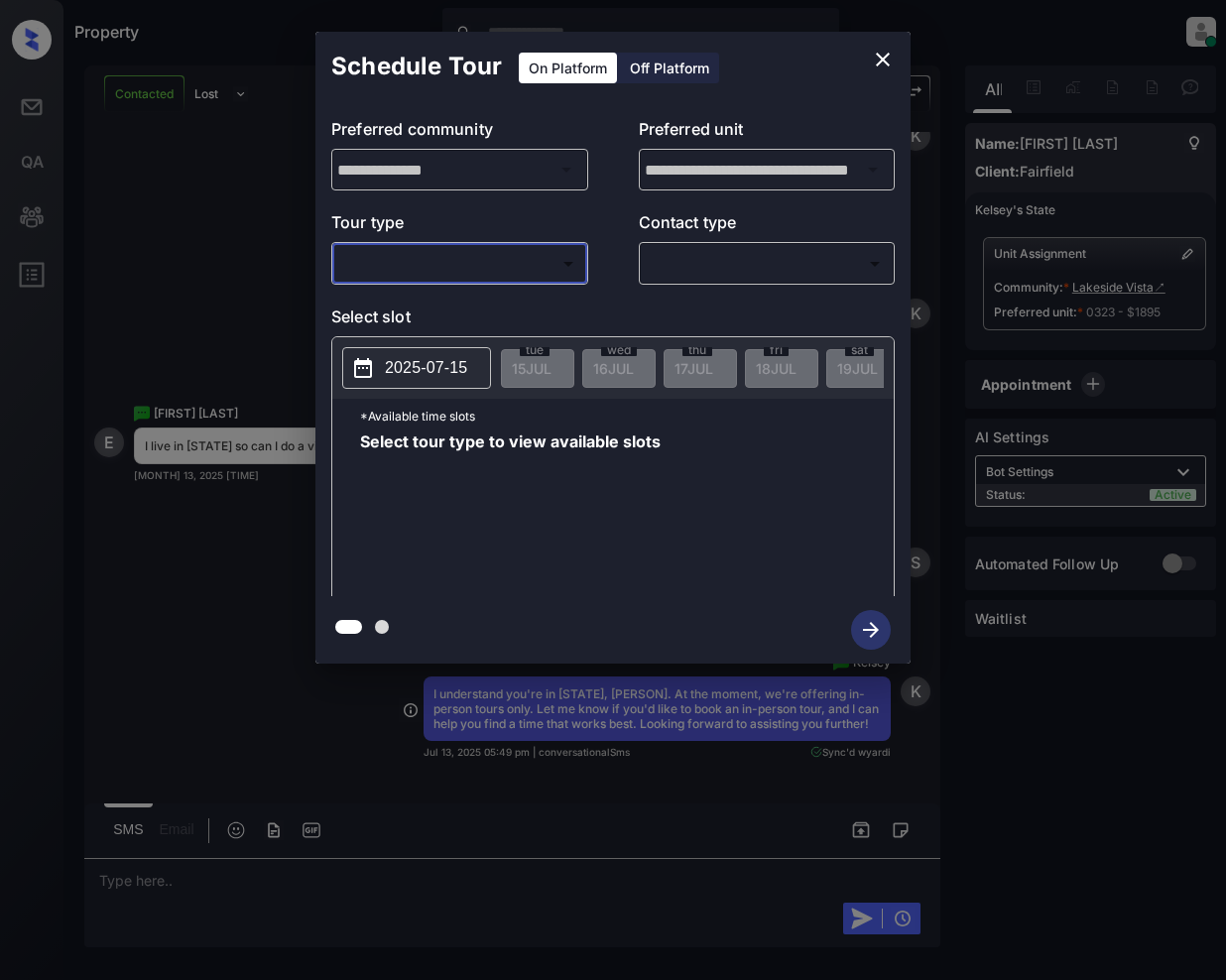 click on "**********" at bounding box center (613, 347) 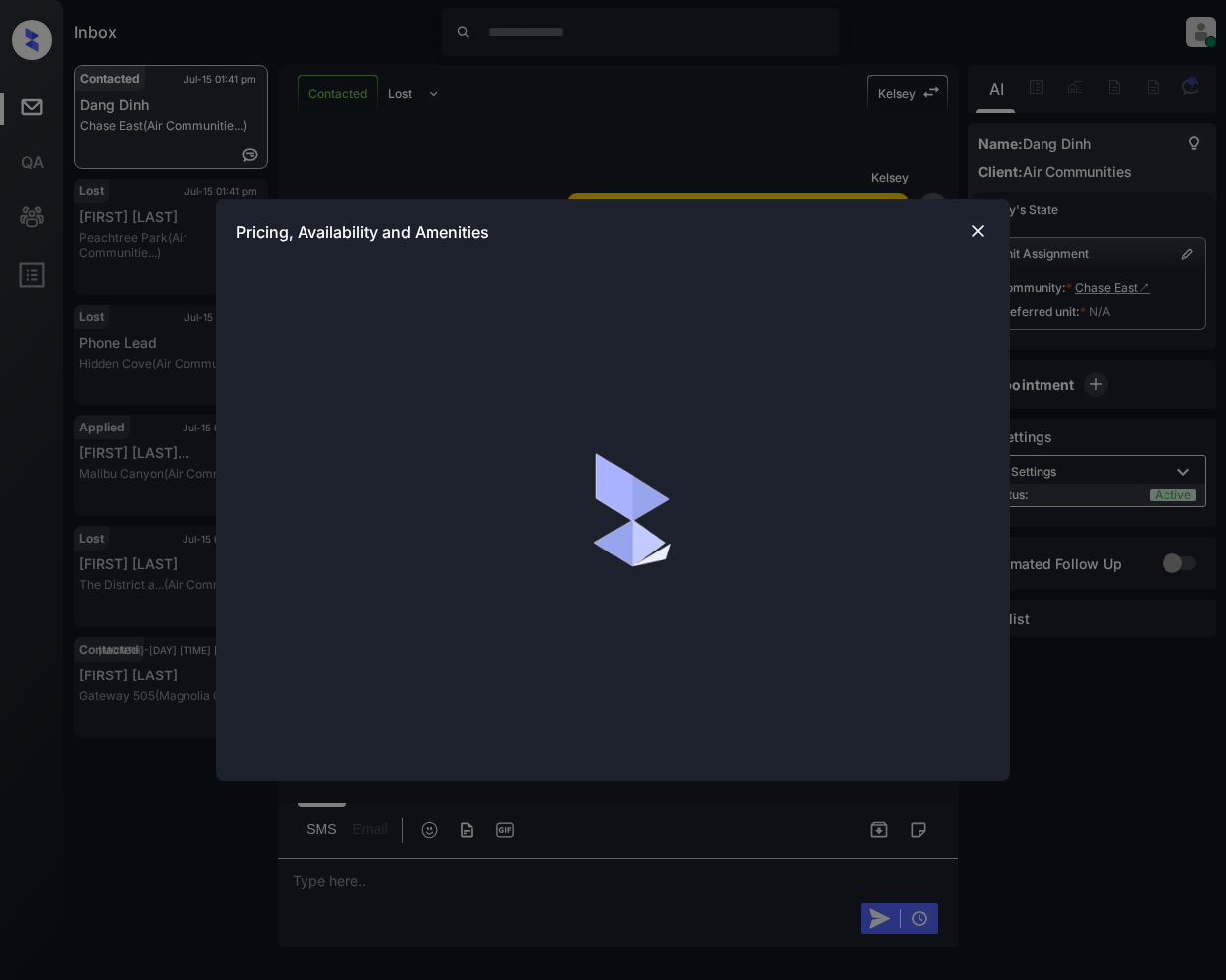 scroll, scrollTop: 0, scrollLeft: 0, axis: both 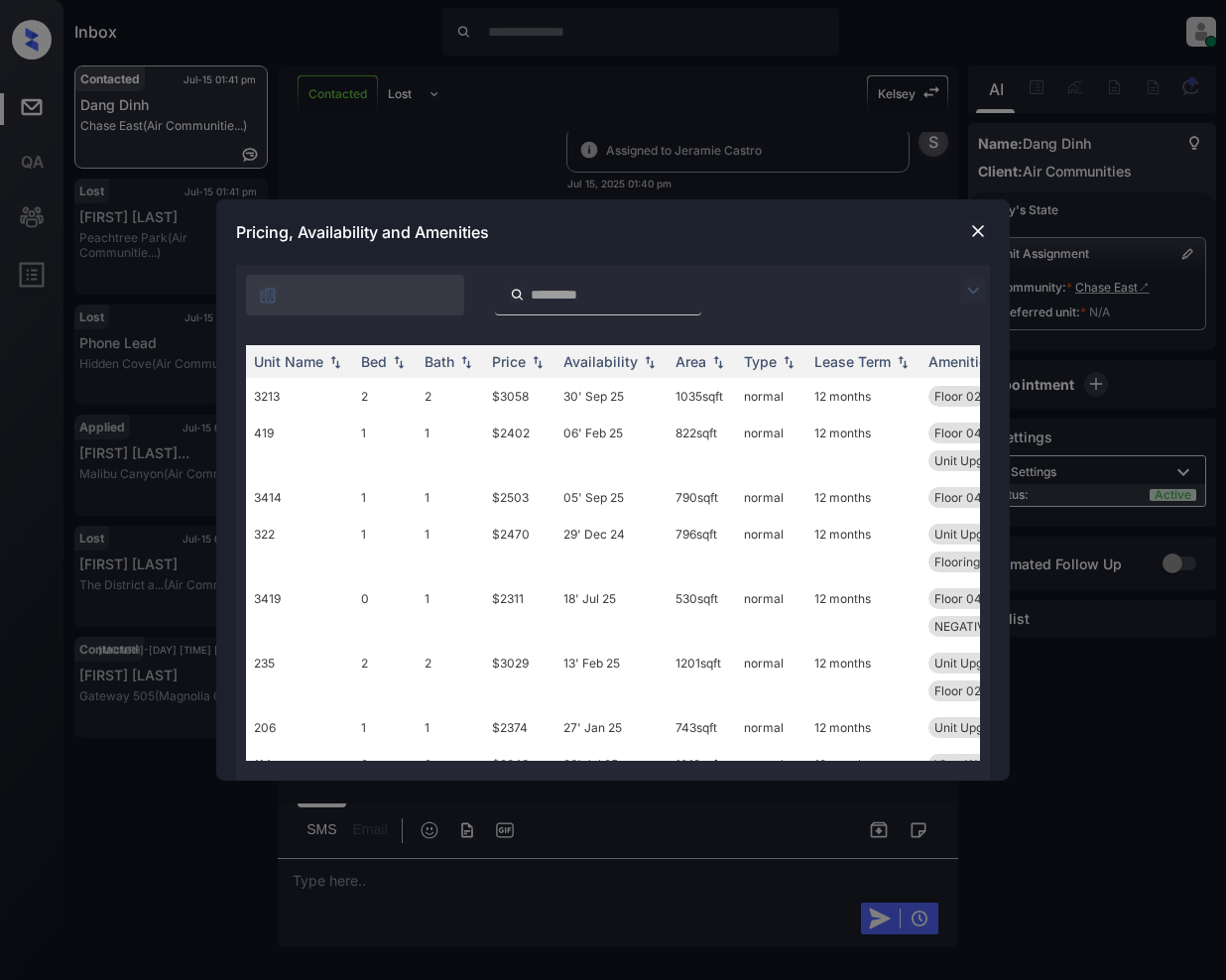 click at bounding box center (610, 295) 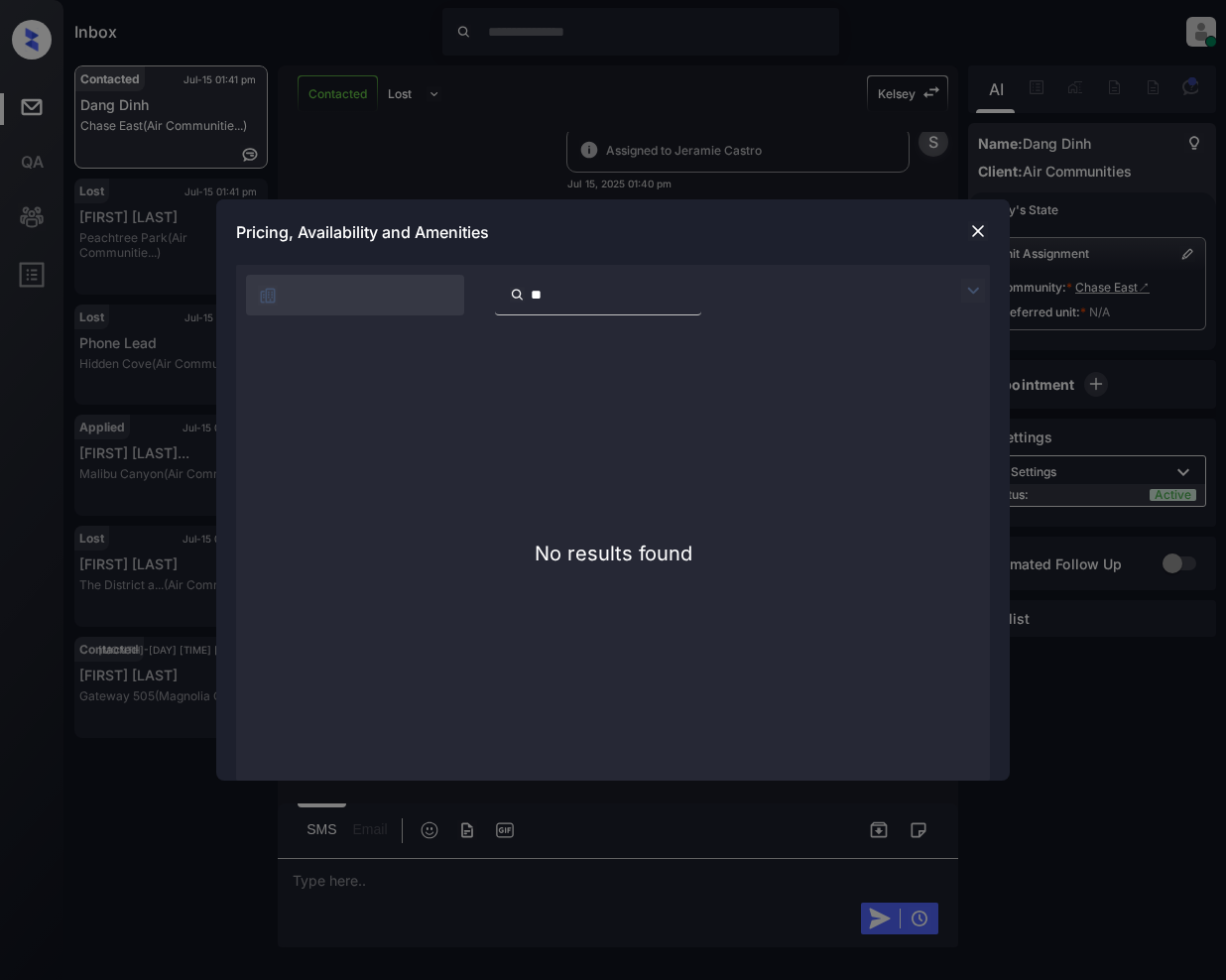 type on "*" 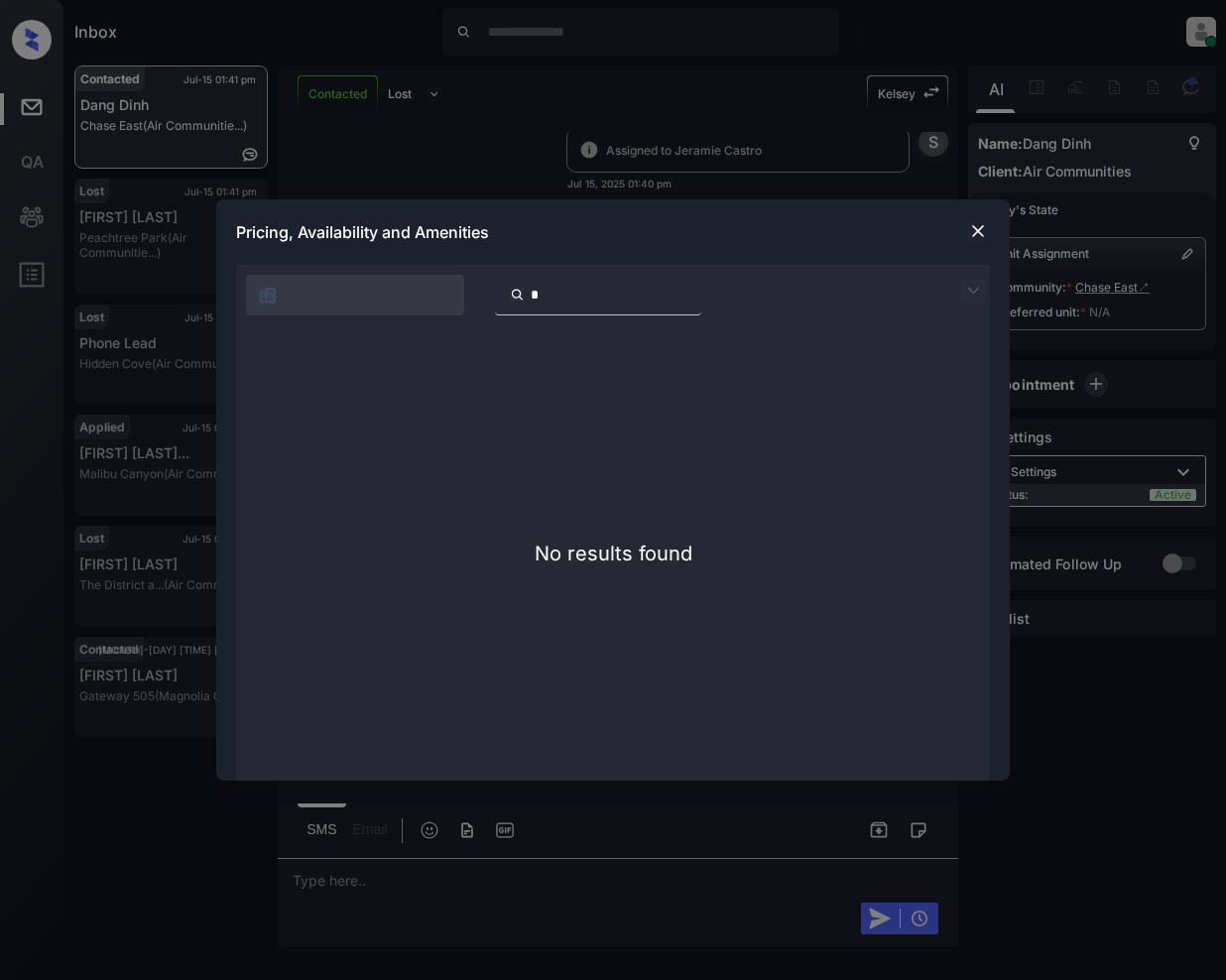 type 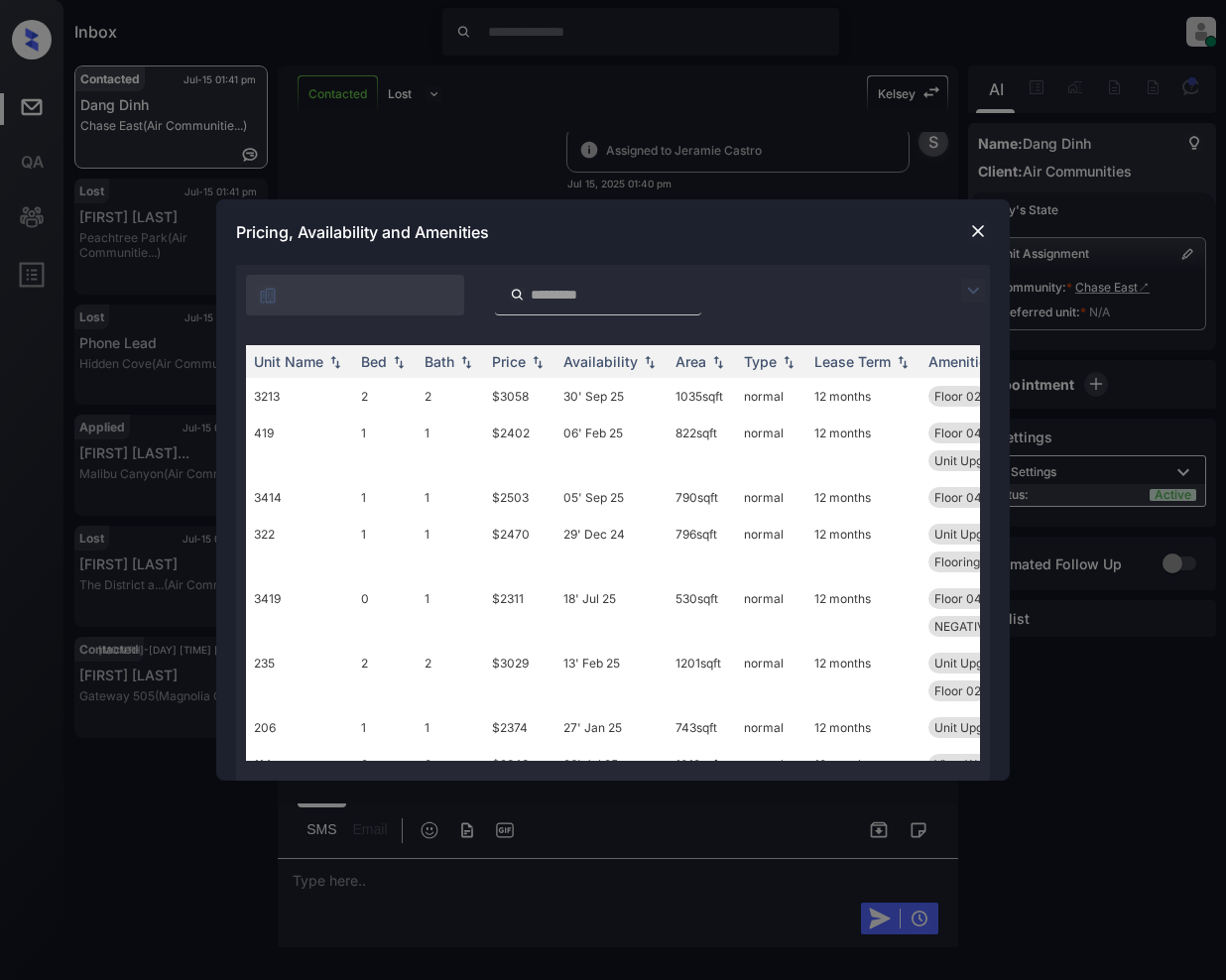 click at bounding box center (973, 291) 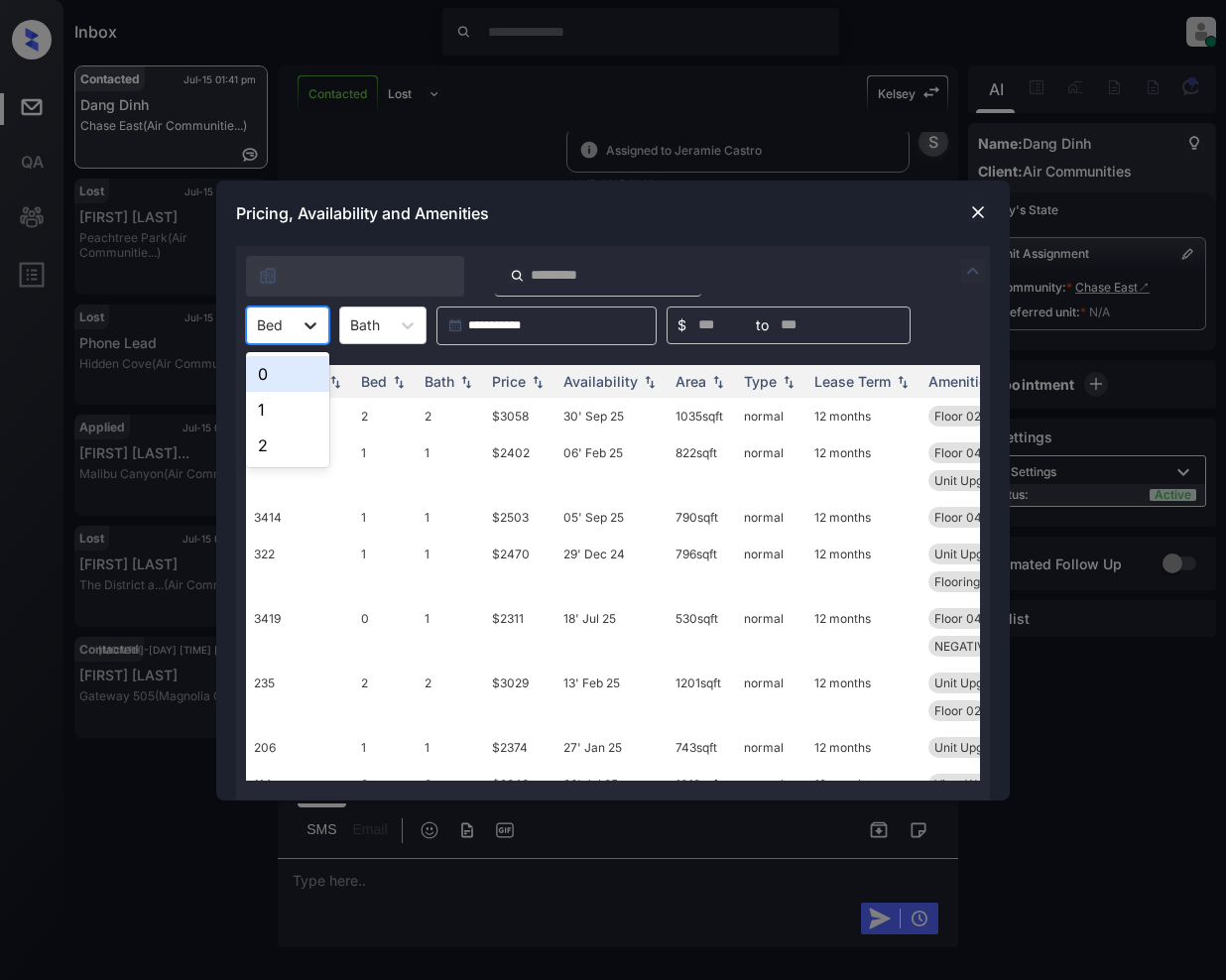 click 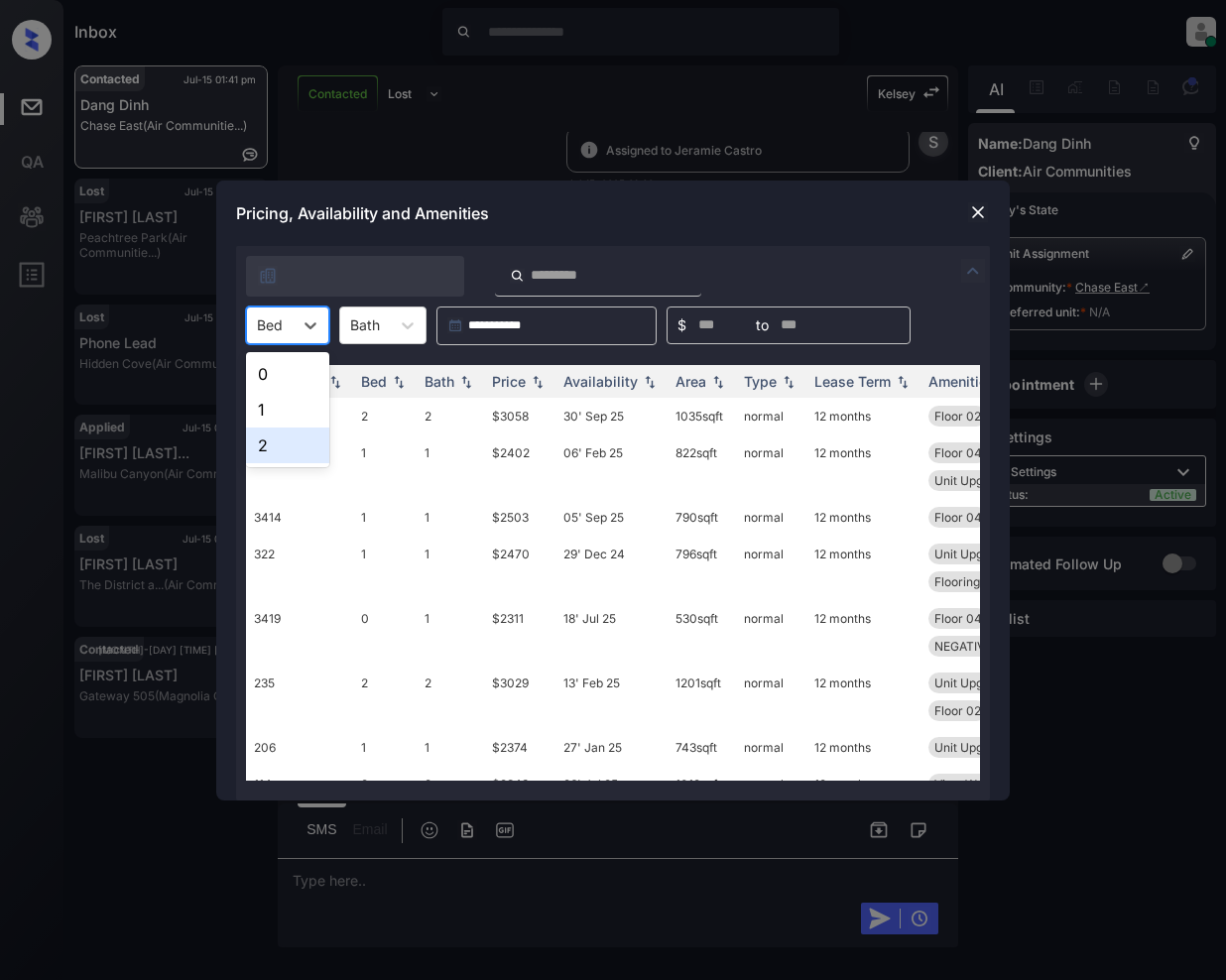 click on "2" at bounding box center (288, 445) 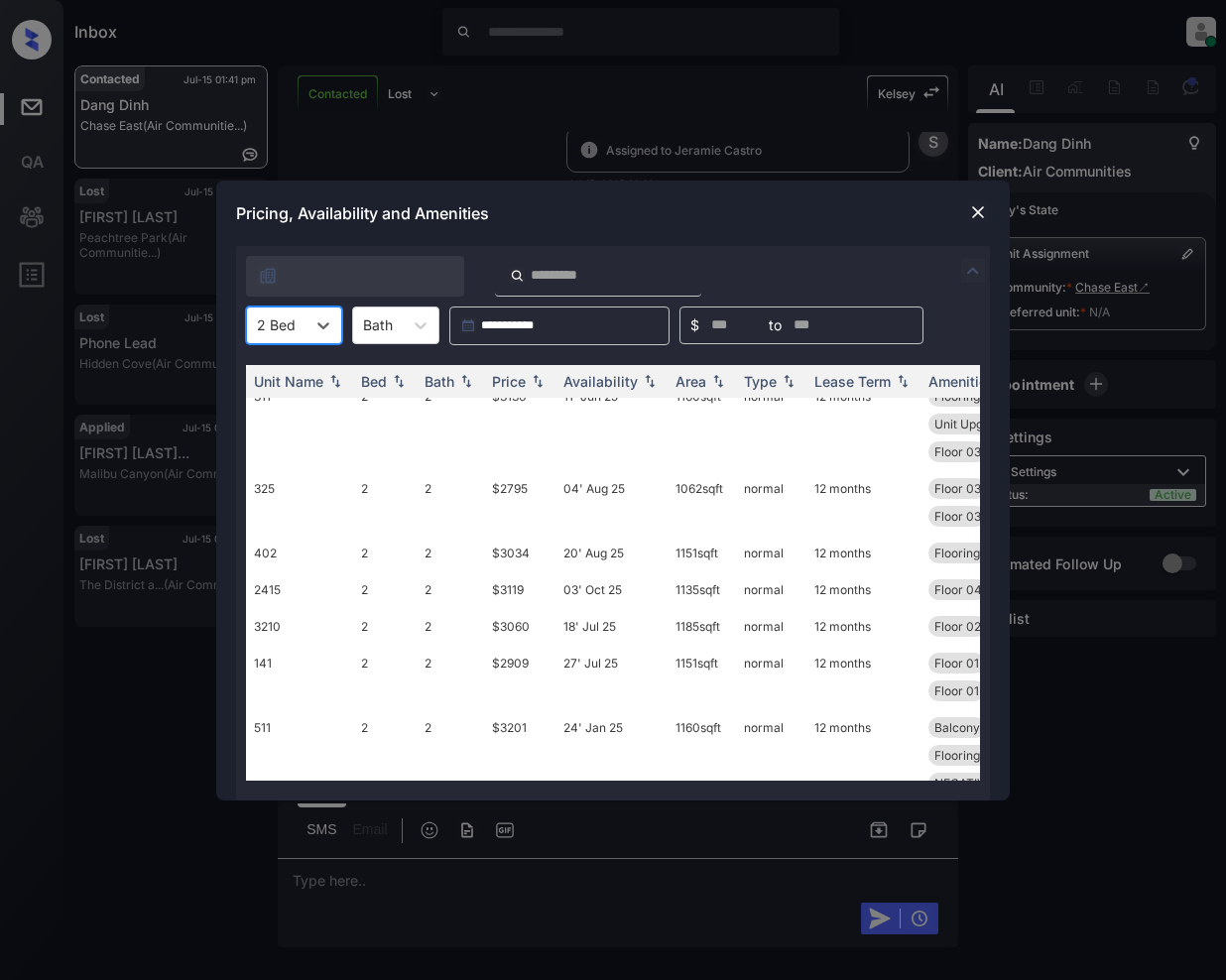 scroll, scrollTop: 402, scrollLeft: 0, axis: vertical 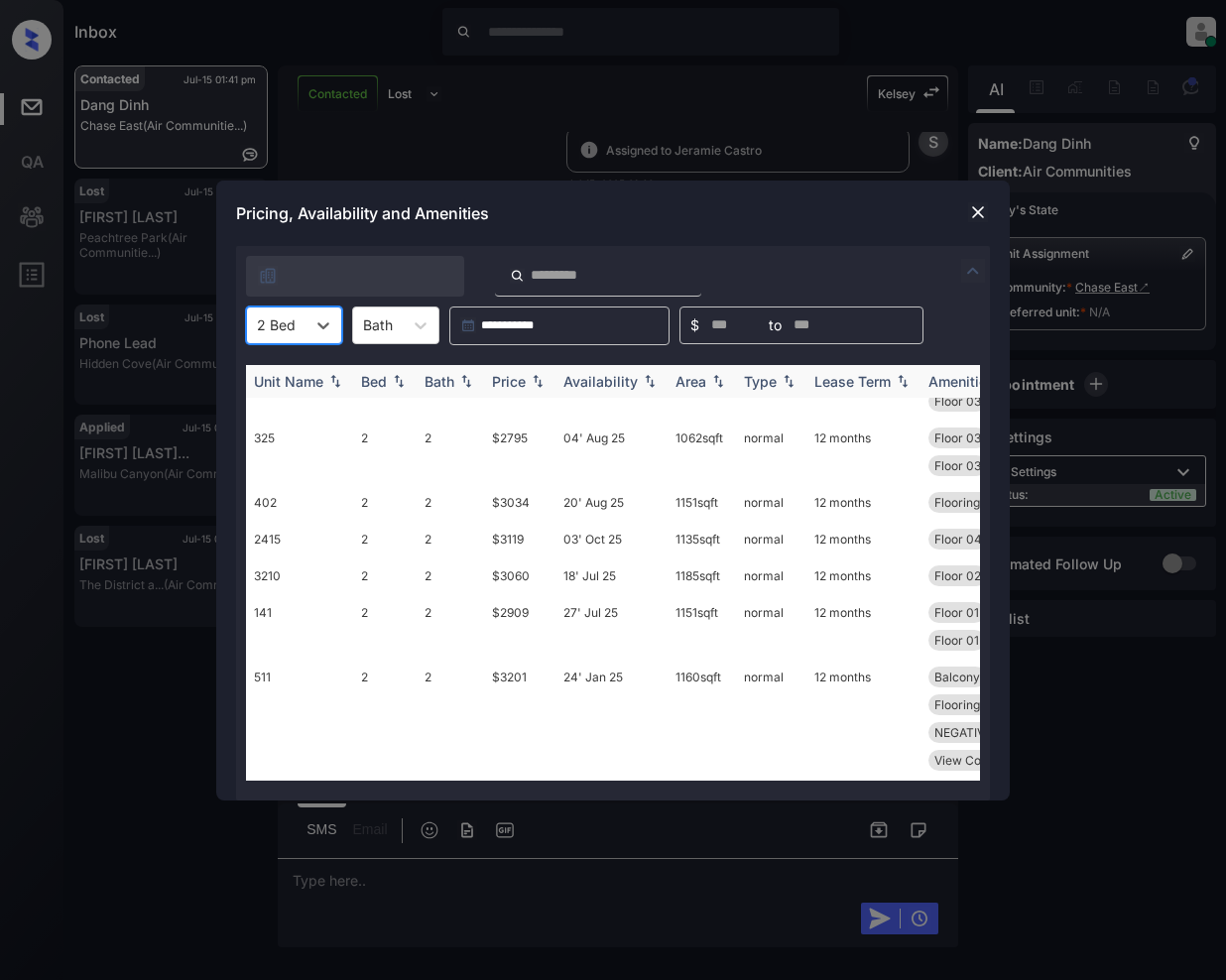 click at bounding box center (538, 381) 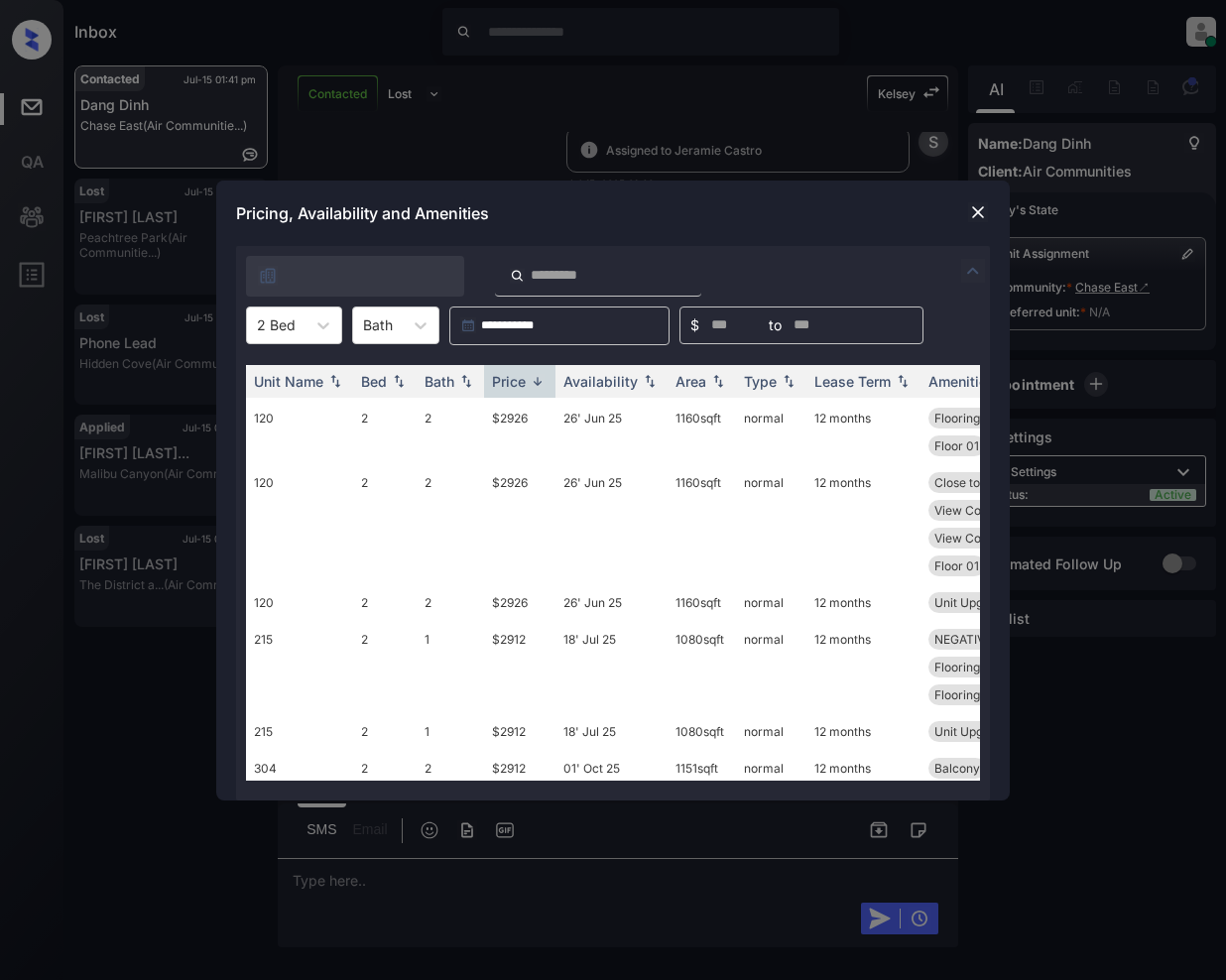 scroll, scrollTop: 4003, scrollLeft: 0, axis: vertical 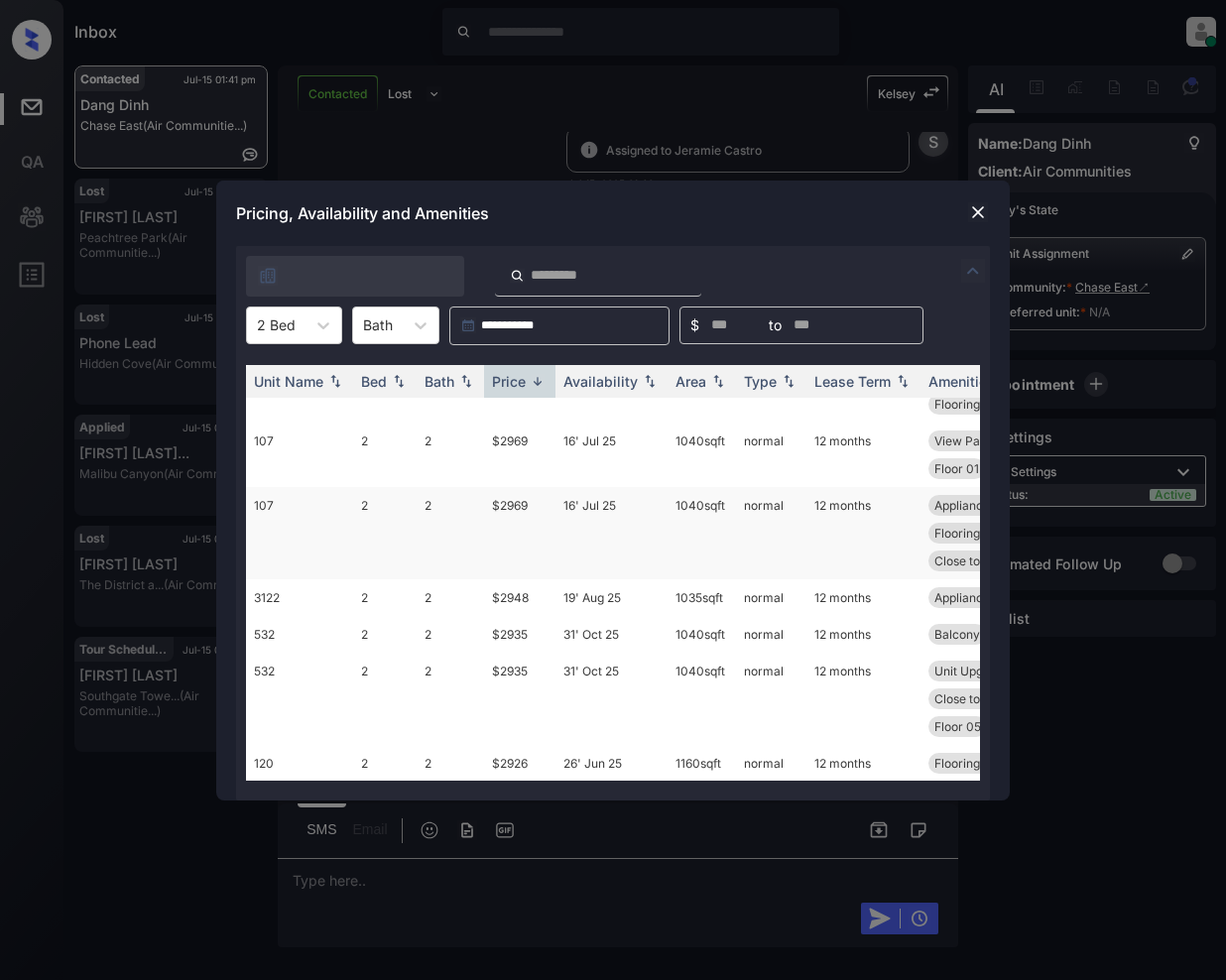 click on "$2969" at bounding box center (520, 533) 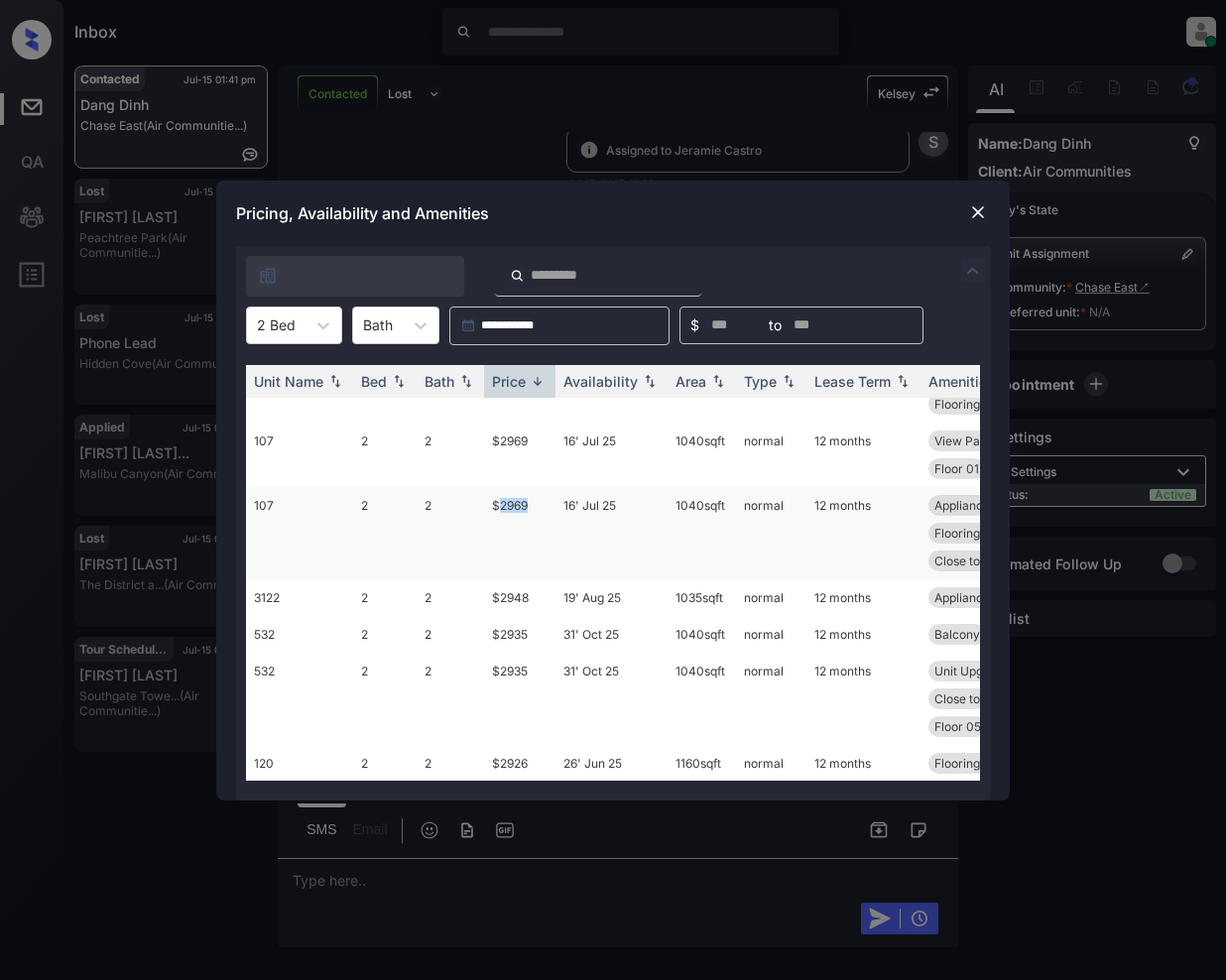 click on "$2969" at bounding box center (520, 533) 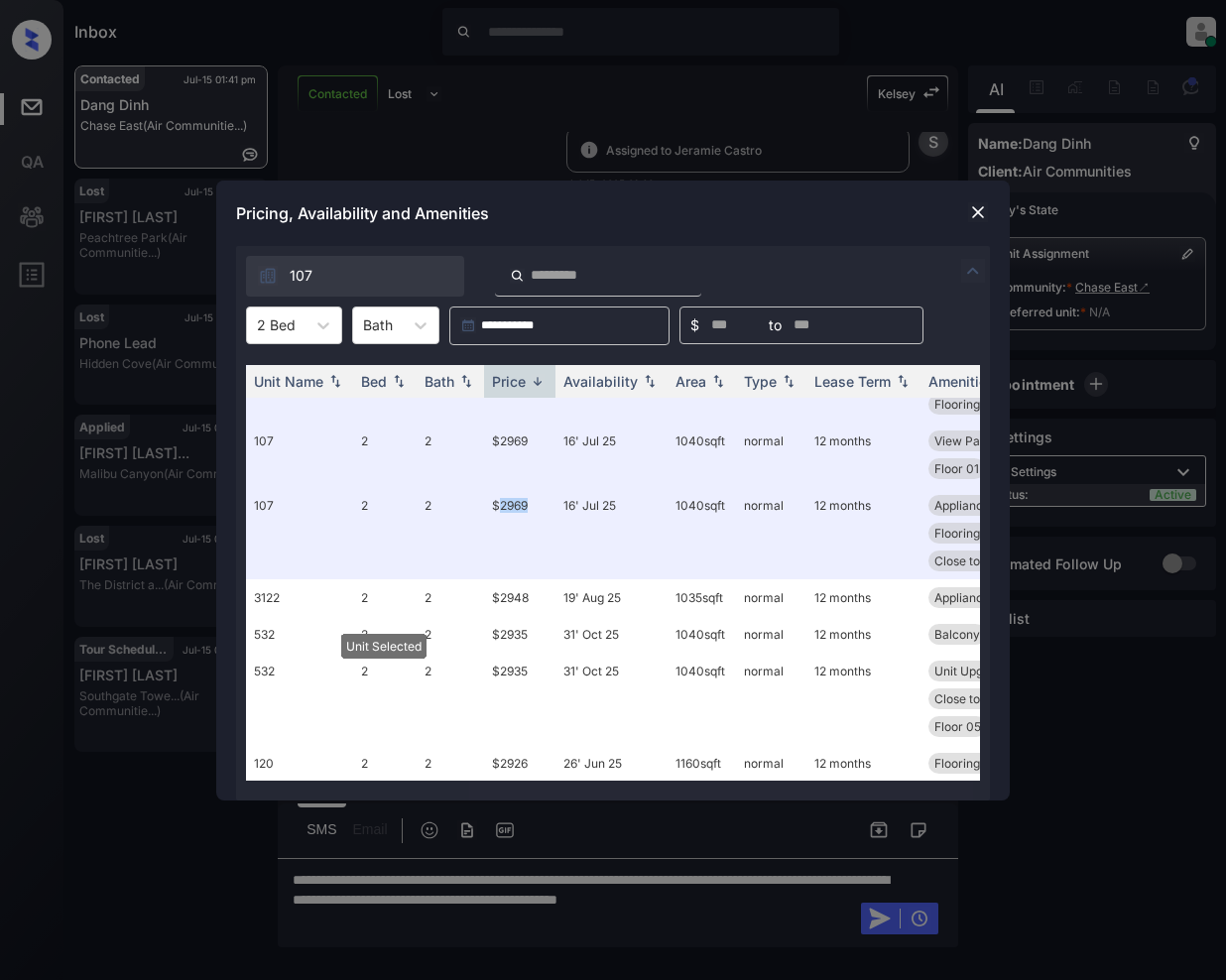 click at bounding box center [978, 212] 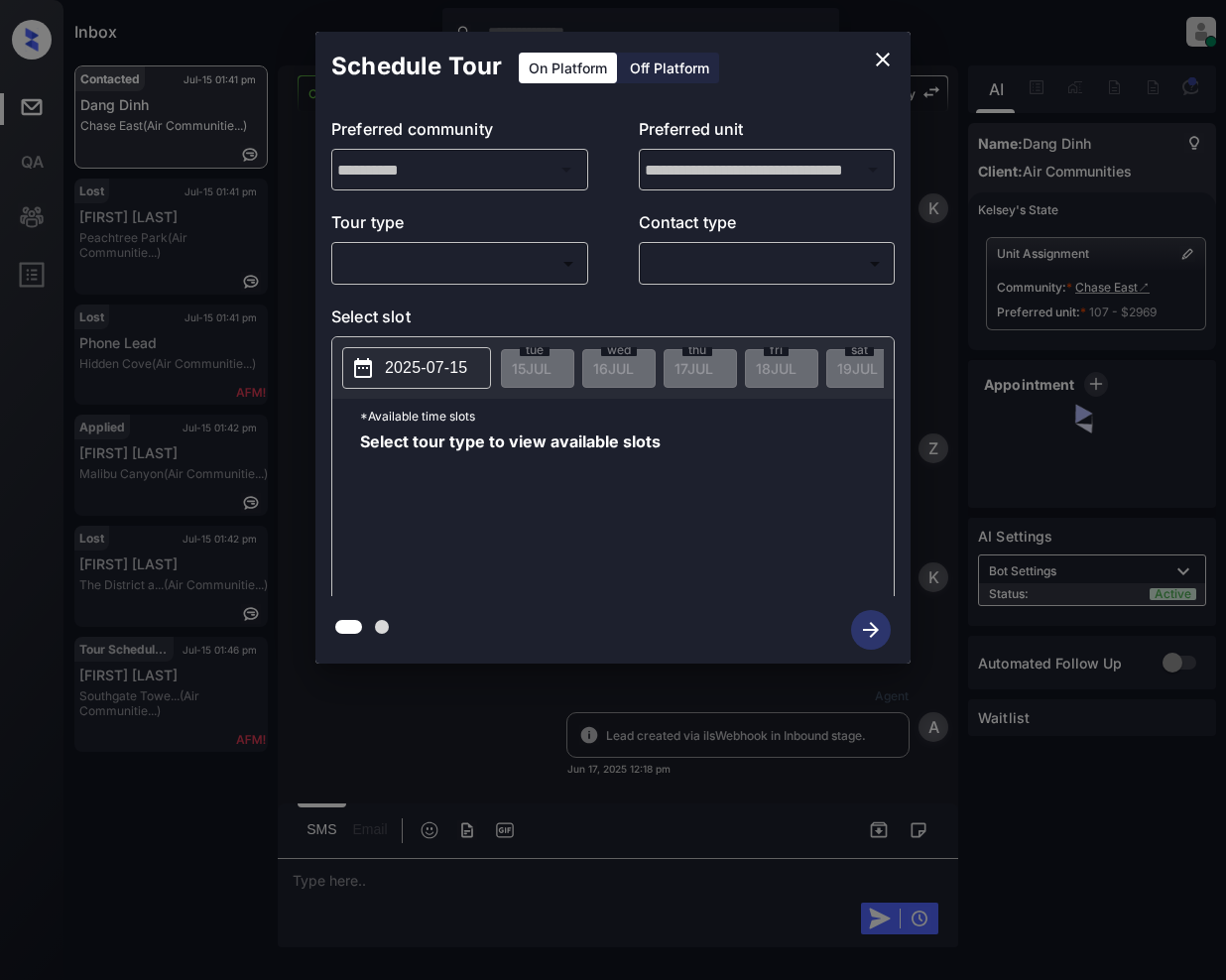 scroll, scrollTop: 0, scrollLeft: 0, axis: both 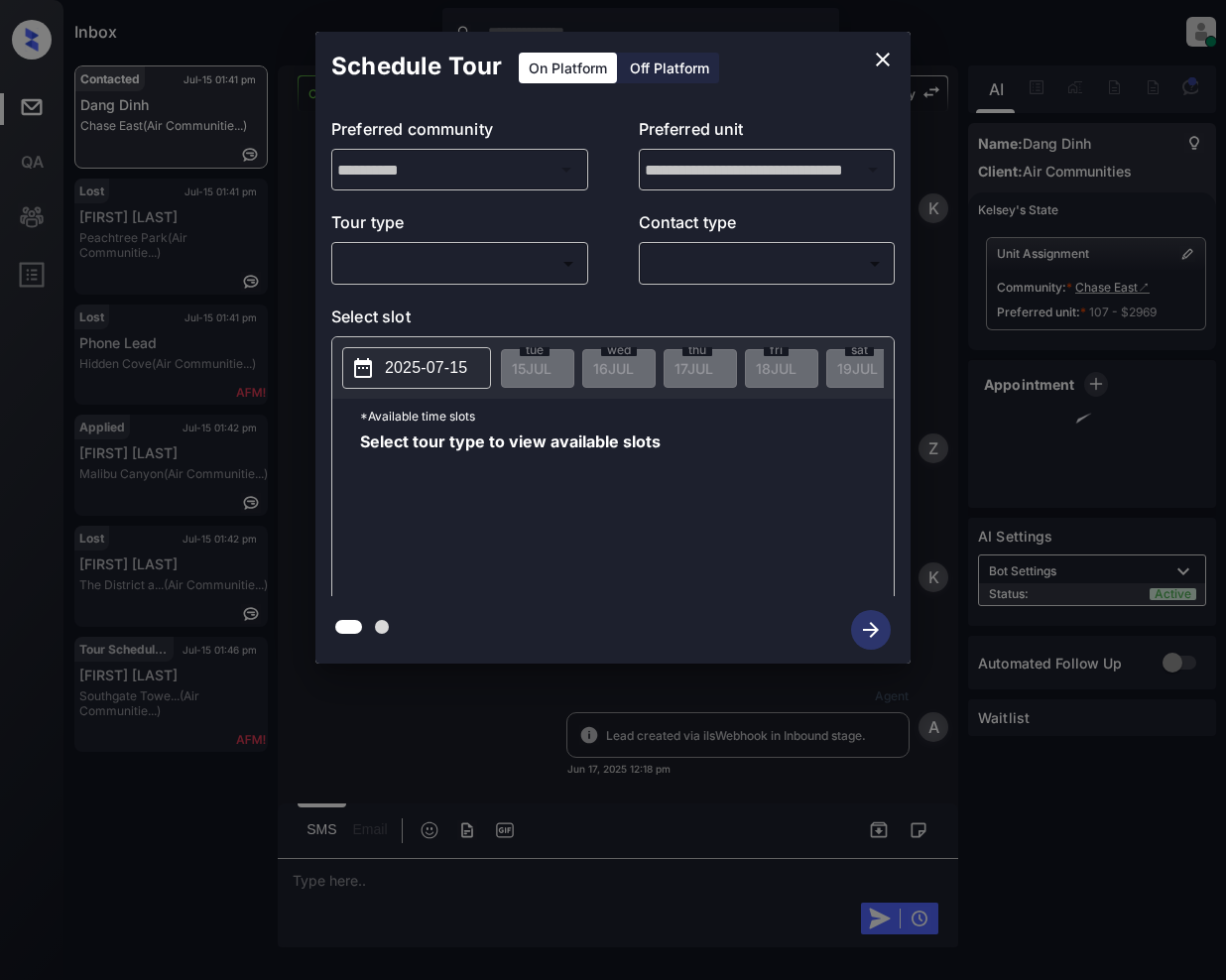 click on "Inbox Jeramie Castro Online Set yourself   offline Set yourself   on break Profile Switch to  light  mode Sign out Contacted Jul-15 01:41 pm   Dang Dinh Chase East  (Air Communitie...) Lost Jul-15 01:41 pm   Linda Oakes Peachtree Park  (Air Communitie...) Lost Jul-15 01:41 pm   Phone Lead Hidden Cove  (Air Communitie...) Applied Jul-15 01:42 pm   Matthew Willia... Malibu Canyon  (Air Communitie...) Lost Jul-15 01:42 pm   Andrea Ricardo The District a...  (Air Communitie...) Tour Scheduled Jul-15 01:46 pm   David  Lane Southgate Towe...  (Air Communitie...) Contacted Lost Lead Sentiment: Angry Upon sliding the acknowledgement:  Lead will move to lost stage. * ​ SMS and call option will be set to opt out. AFM will be turned off for the lead. Kelsey New Message Kelsey Notes Note: <a href="https://conversation.getzuma.com/6851bf868735ea6c4b873895">https://conversation.getzuma.com/6851bf868735ea6c4b873895</a> - Paste this link into your browser to view Kelsey’s conversation with the prospect  Sync'd w  entrata" at bounding box center [613, 490] 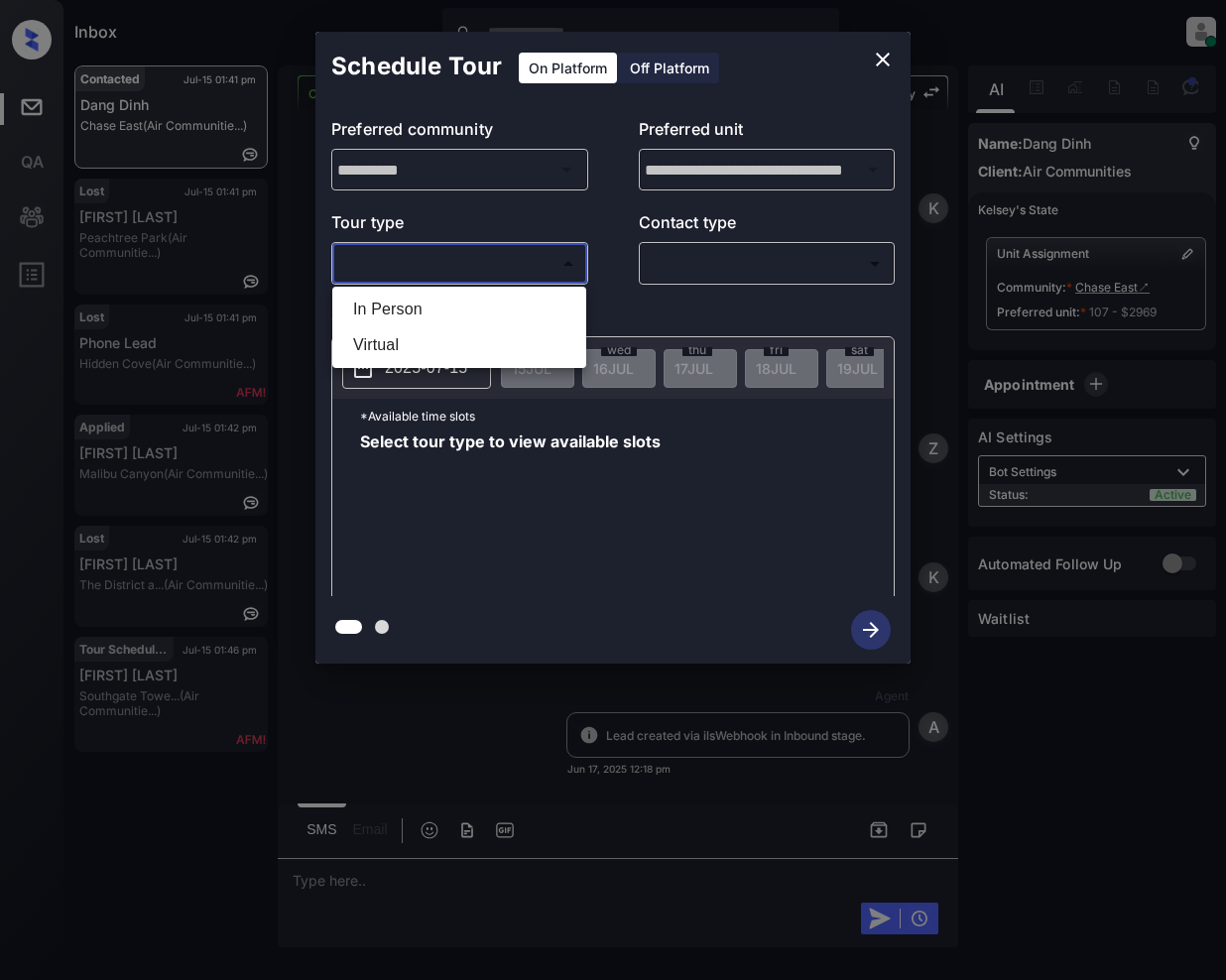 scroll, scrollTop: 10876, scrollLeft: 0, axis: vertical 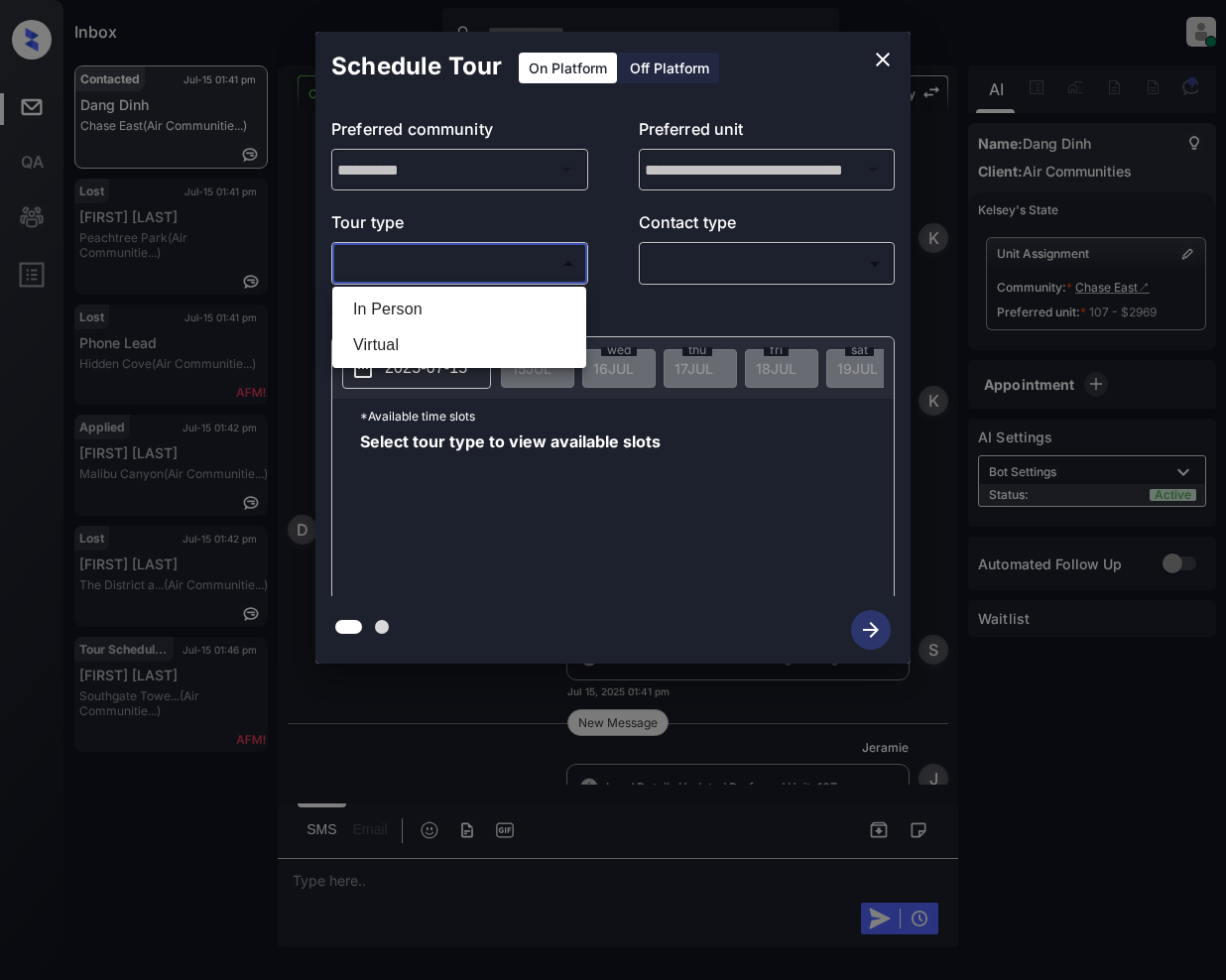 drag, startPoint x: 379, startPoint y: 343, endPoint x: 698, endPoint y: 292, distance: 323.05108 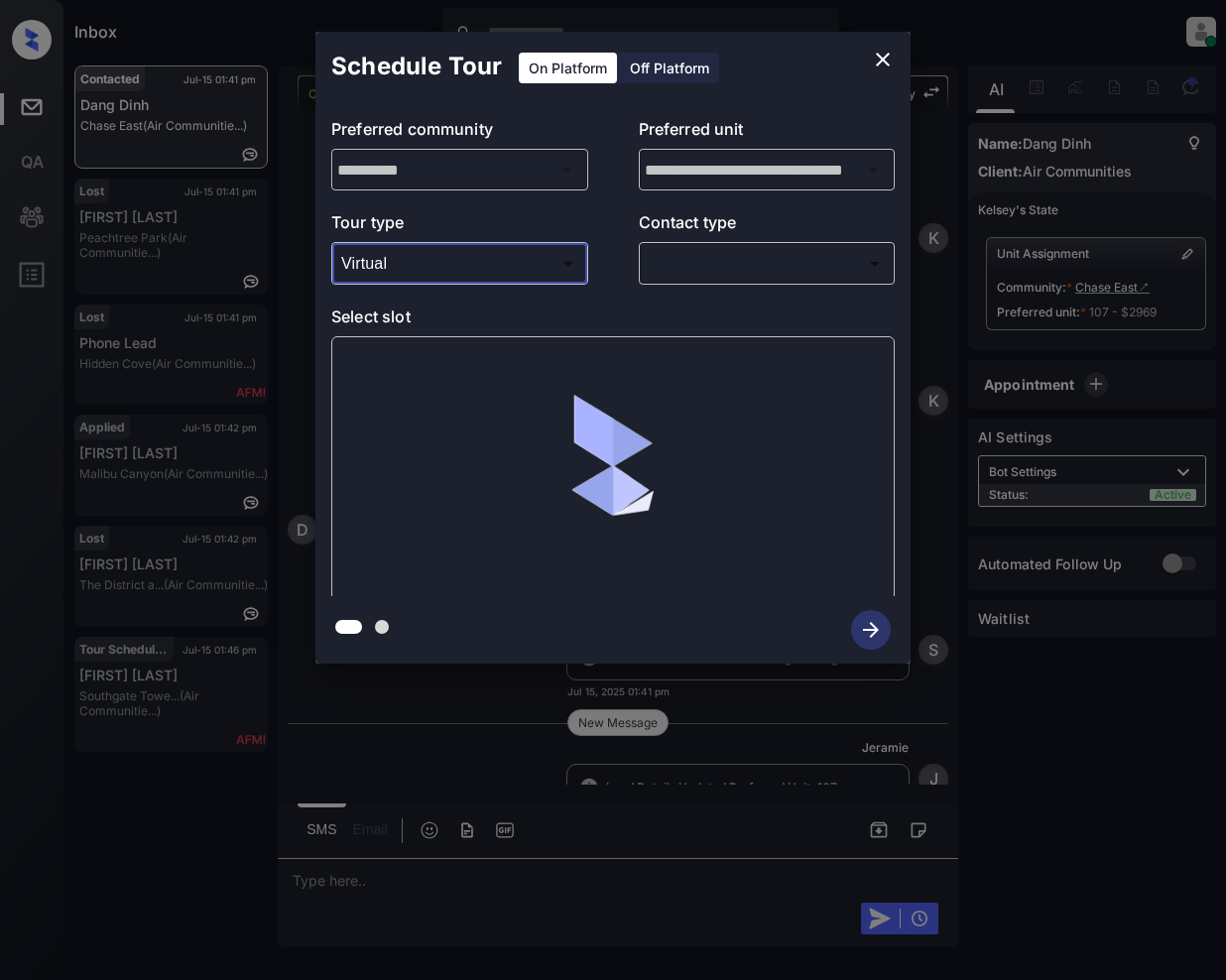 click on "Inbox Jeramie Castro Online Set yourself   offline Set yourself   on break Profile Switch to  light  mode Sign out Contacted Jul-15 01:41 pm   Dang Dinh Chase East  (Air Communitie...) Lost Jul-15 01:41 pm   Linda Oakes Peachtree Park  (Air Communitie...) Lost Jul-15 01:41 pm   Phone Lead Hidden Cove  (Air Communitie...) Applied Jul-15 01:42 pm   Matthew Willia... Malibu Canyon  (Air Communitie...) Lost Jul-15 01:42 pm   Andrea Ricardo The District a...  (Air Communitie...) Tour Scheduled Jul-15 01:46 pm   David  Lane Southgate Towe...  (Air Communitie...) Contacted Lost Lead Sentiment: Angry Upon sliding the acknowledgement:  Lead will move to lost stage. * ​ SMS and call option will be set to opt out. AFM will be turned off for the lead. Kelsey New Message Kelsey Notes Note: <a href="https://conversation.getzuma.com/6851bf868735ea6c4b873895">https://conversation.getzuma.com/6851bf868735ea6c4b873895</a> - Paste this link into your browser to view Kelsey’s conversation with the prospect  Sync'd w  entrata" at bounding box center (613, 490) 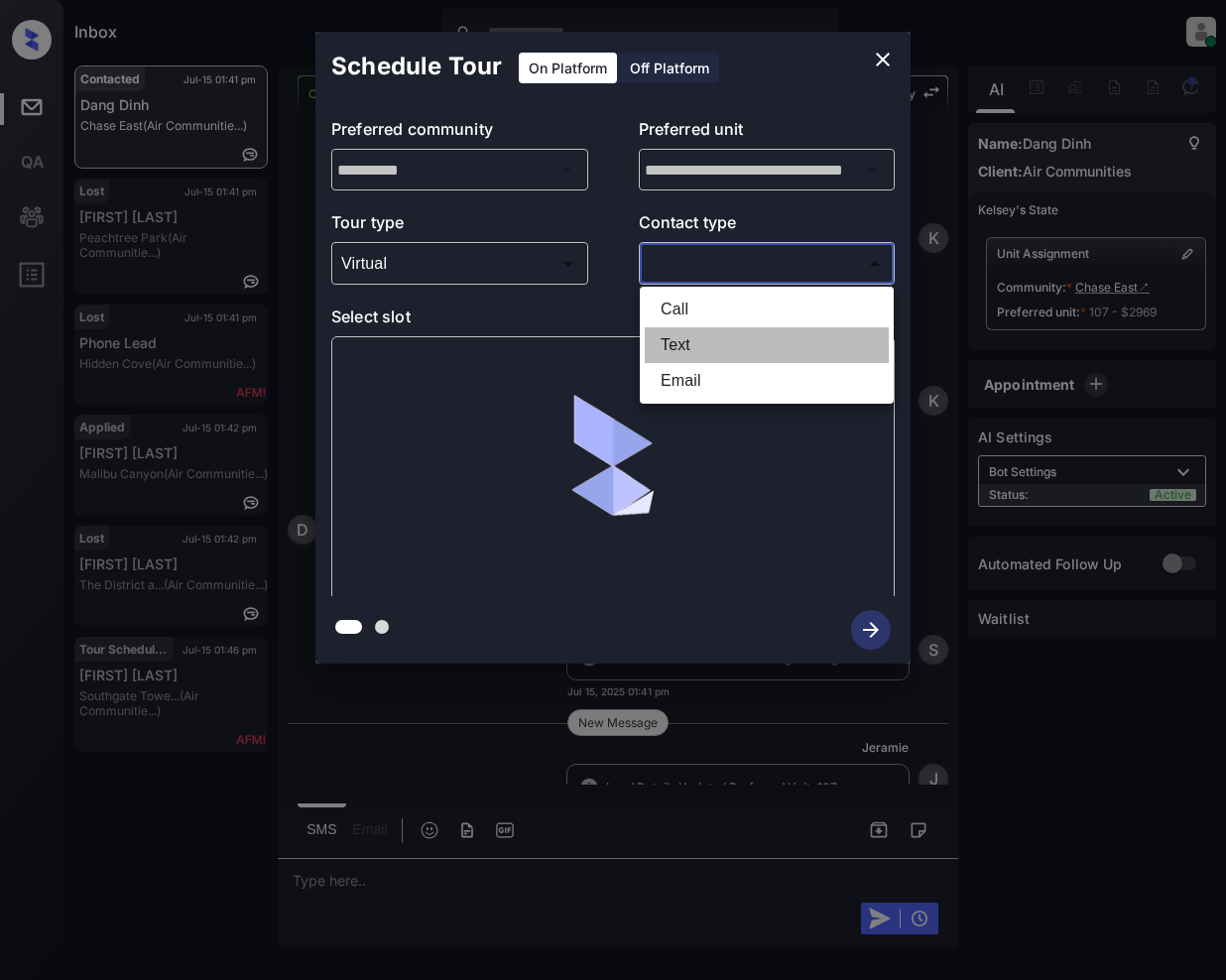 click on "Text" at bounding box center (767, 345) 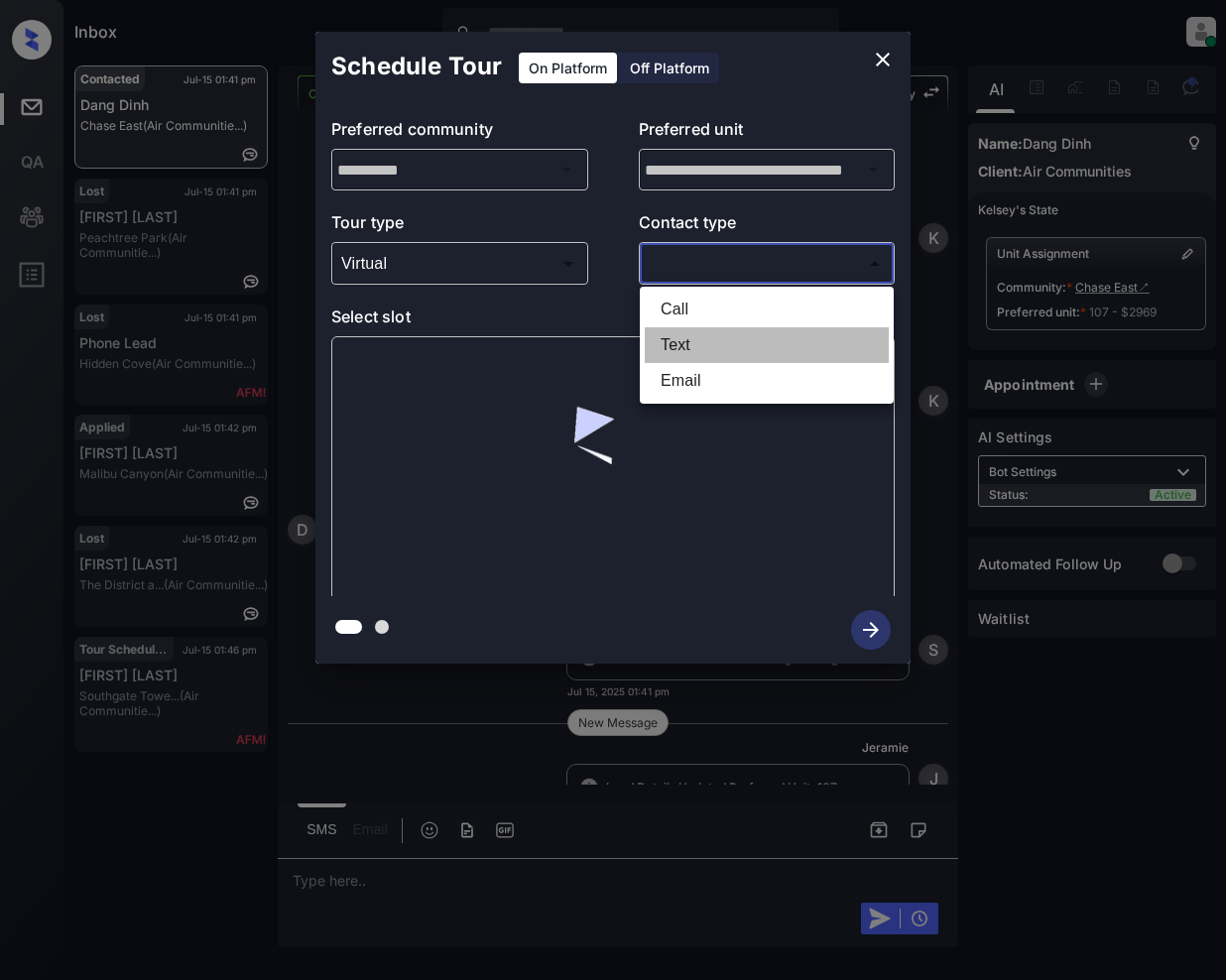 type on "****" 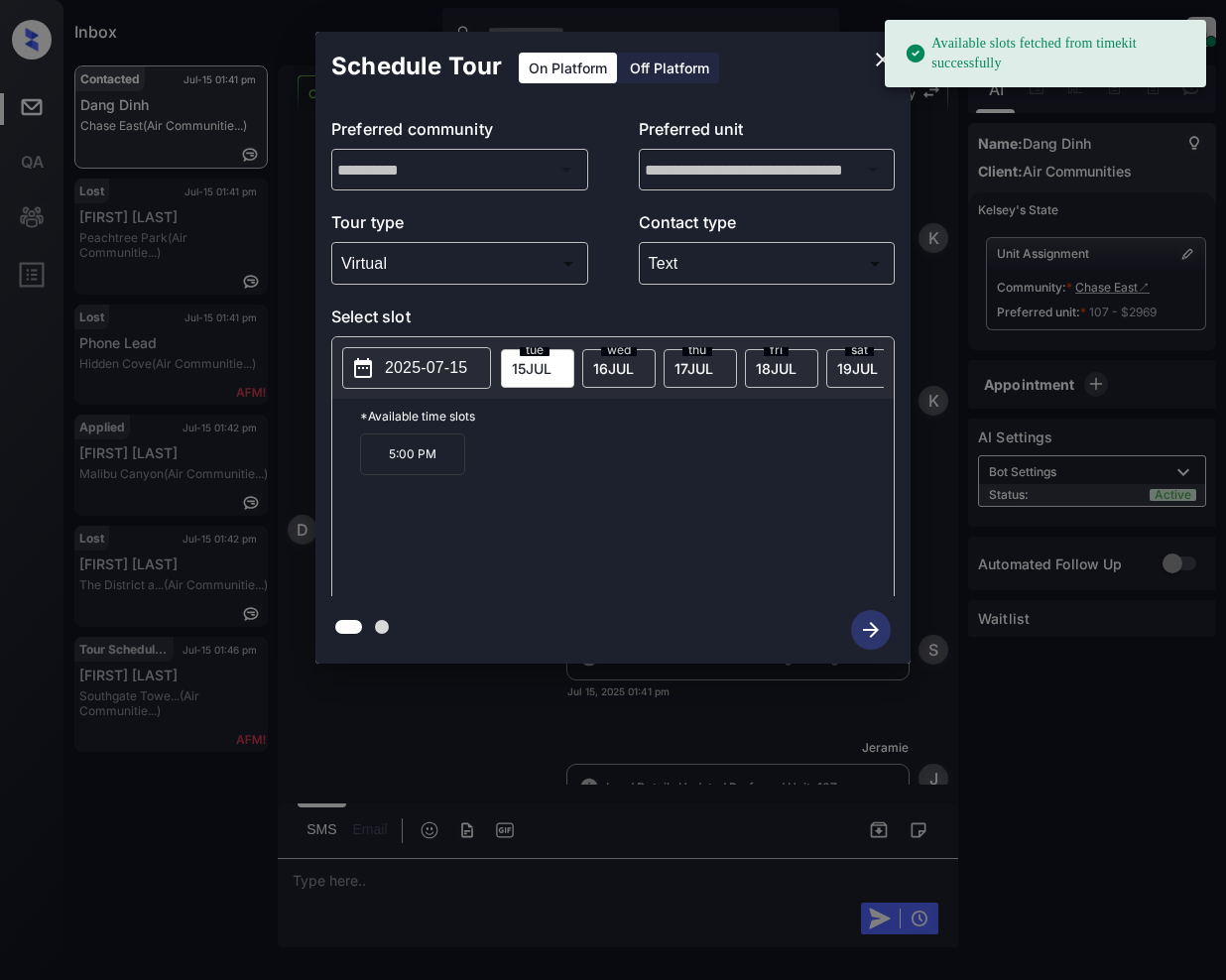 click on "Available slots fetched from timekit successfully" at bounding box center [1045, 54] 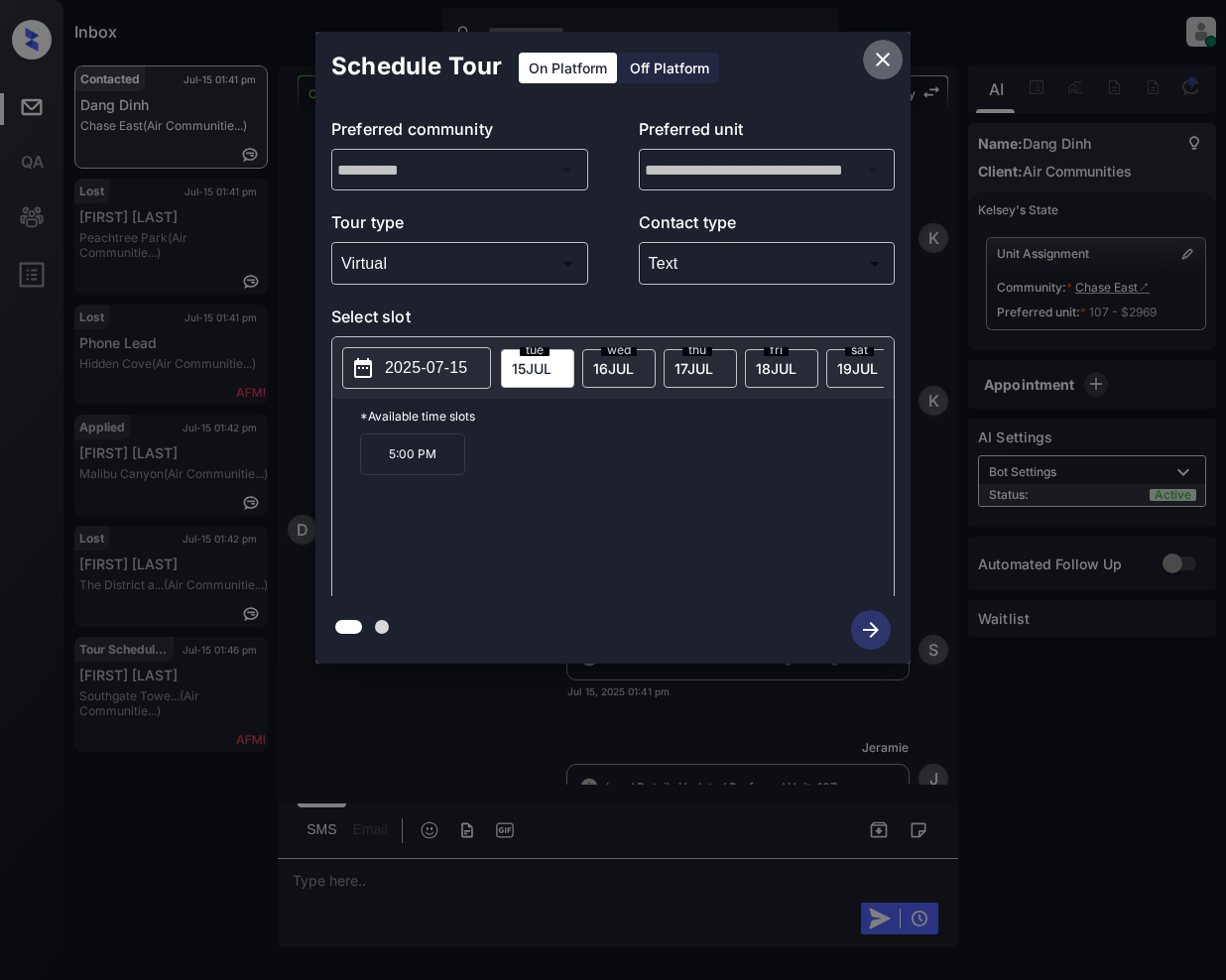 click 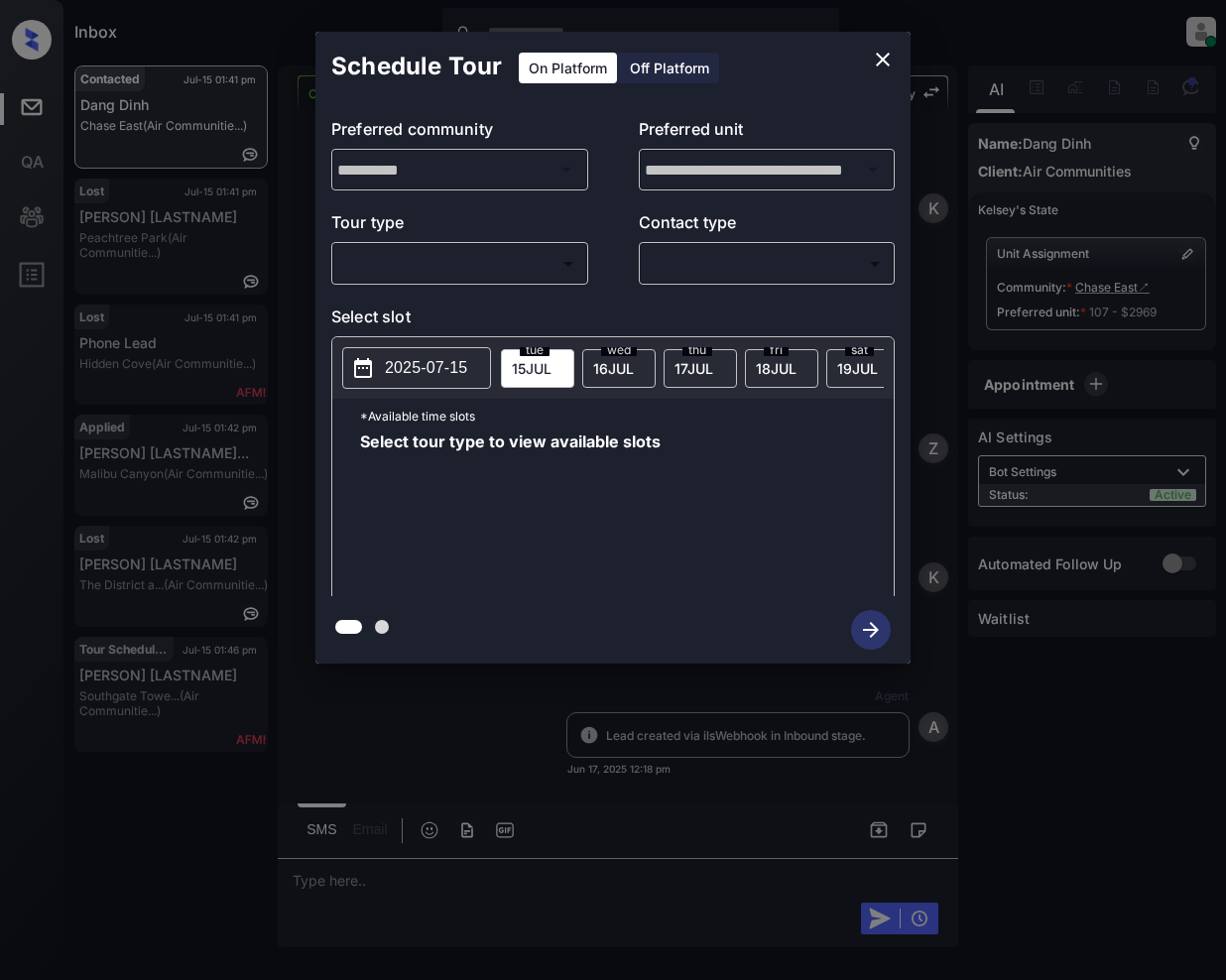 scroll, scrollTop: 0, scrollLeft: 0, axis: both 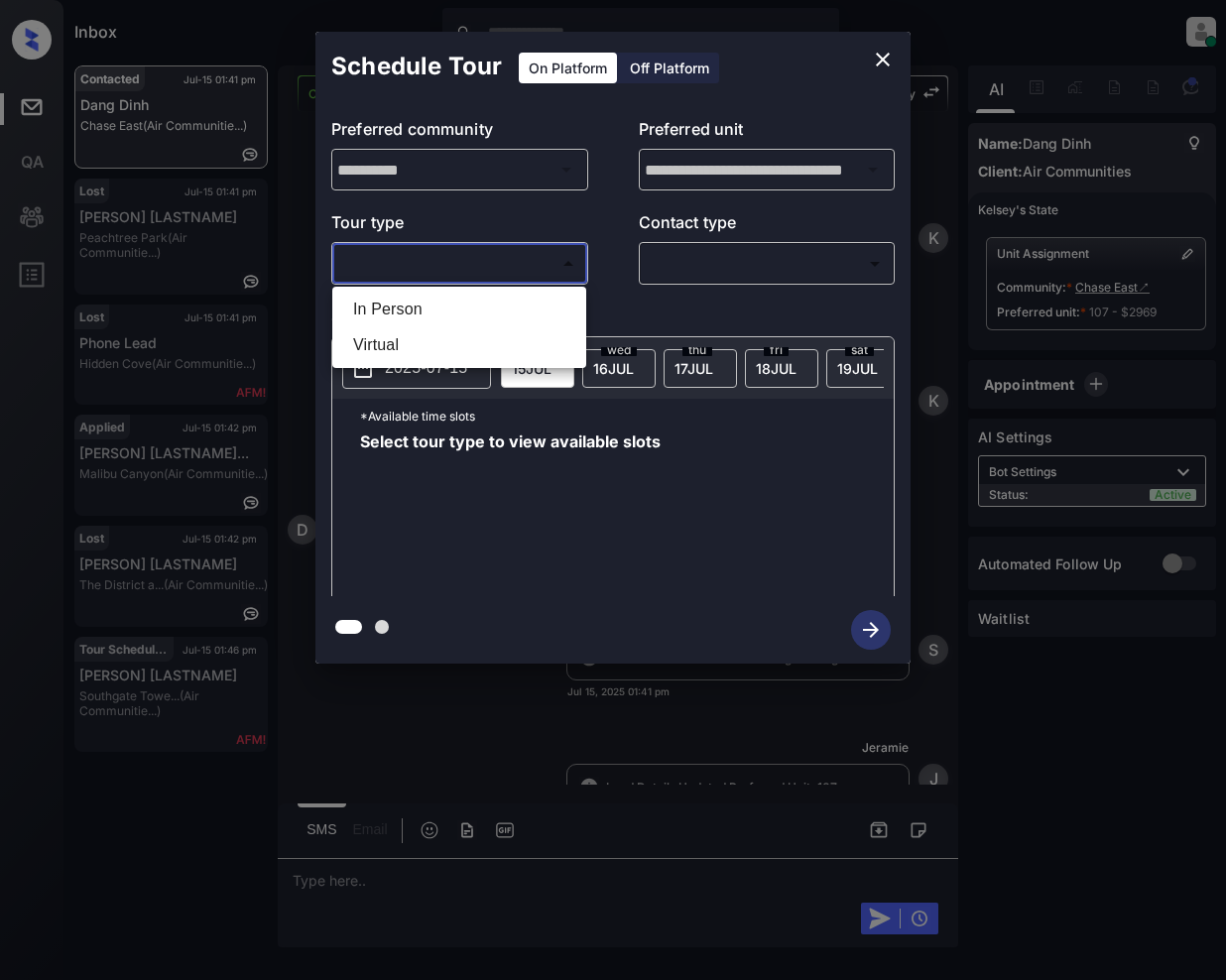 click on "In Person" at bounding box center [459, 309] 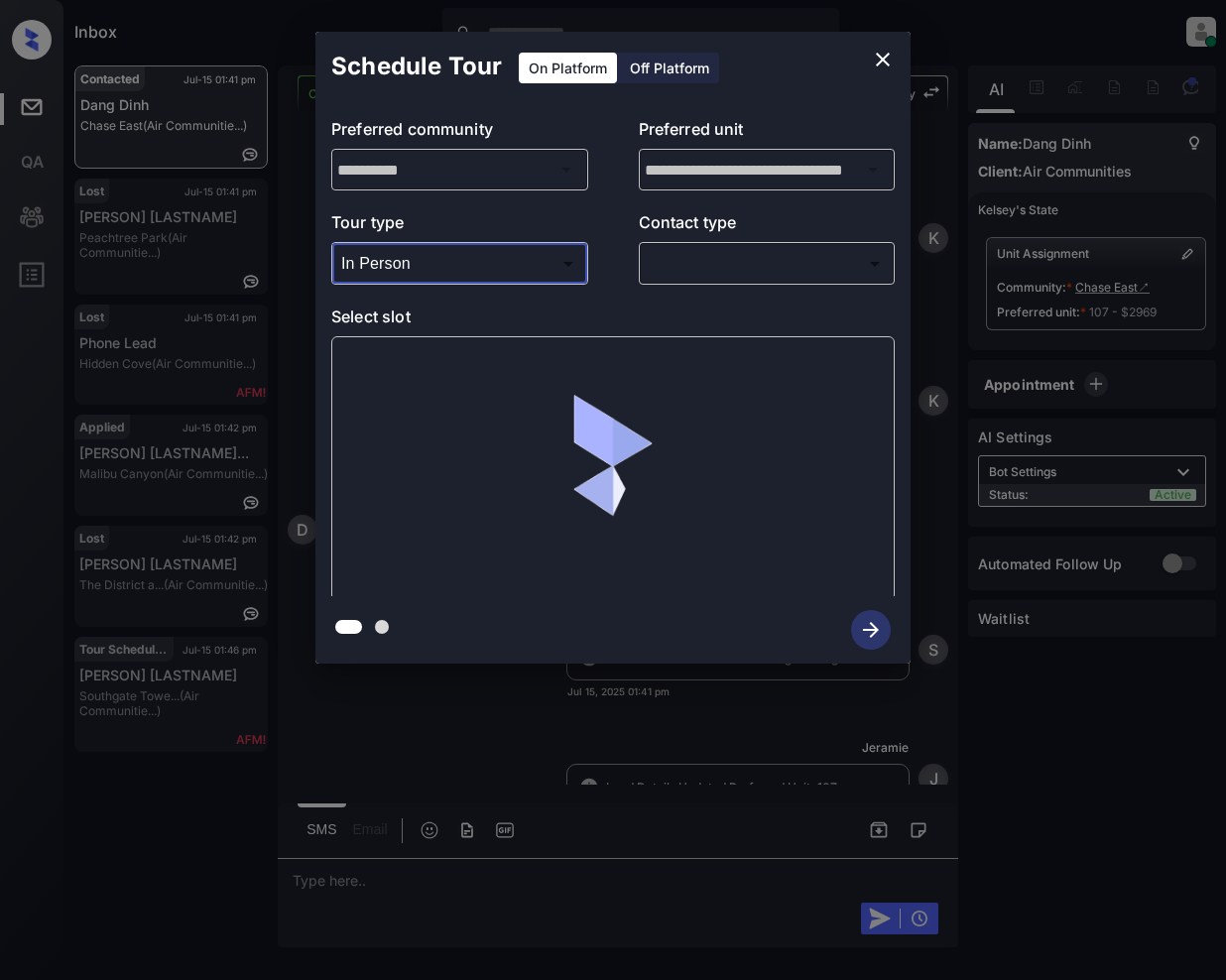 click on "Inbox Jeramie Castro Online Set yourself   offline Set yourself   on break Profile Switch to  light  mode Sign out Contacted Jul-15 01:41 pm   Dang Dinh Chase East  (Air Communitie...) Lost Jul-15 01:41 pm   Linda Oakes Peachtree Park  (Air Communitie...) Lost Jul-15 01:41 pm   Phone Lead Hidden Cove  (Air Communitie...) Applied Jul-15 01:42 pm   Matthew Willia... Malibu Canyon  (Air Communitie...) Lost Jul-15 01:42 pm   Andrea Ricardo The District a...  (Air Communitie...) Tour Scheduled Jul-15 01:46 pm   David  Lane Southgate Towe...  (Air Communitie...) Contacted Lost Lead Sentiment: Angry Upon sliding the acknowledgement:  Lead will move to lost stage. * ​ SMS and call option will be set to opt out. AFM will be turned off for the lead. Kelsey New Message Kelsey Notes Note: <a href="https://conversation.getzuma.com/6851bf868735ea6c4b873895">https://conversation.getzuma.com/6851bf868735ea6c4b873895</a> - Paste this link into your browser to view Kelsey’s conversation with the prospect  Sync'd w  entrata" at bounding box center (613, 490) 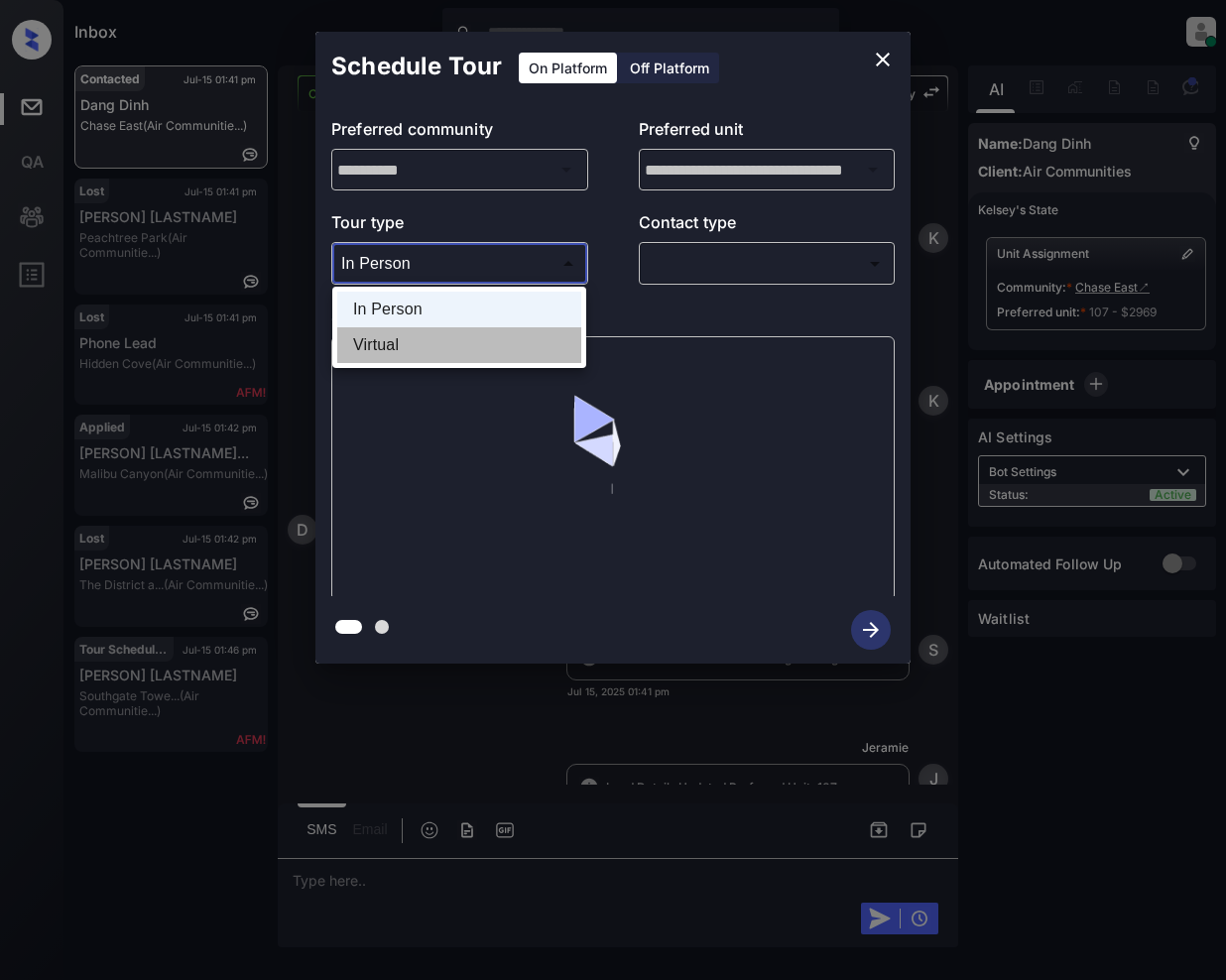 drag, startPoint x: 382, startPoint y: 349, endPoint x: 663, endPoint y: 306, distance: 284.271 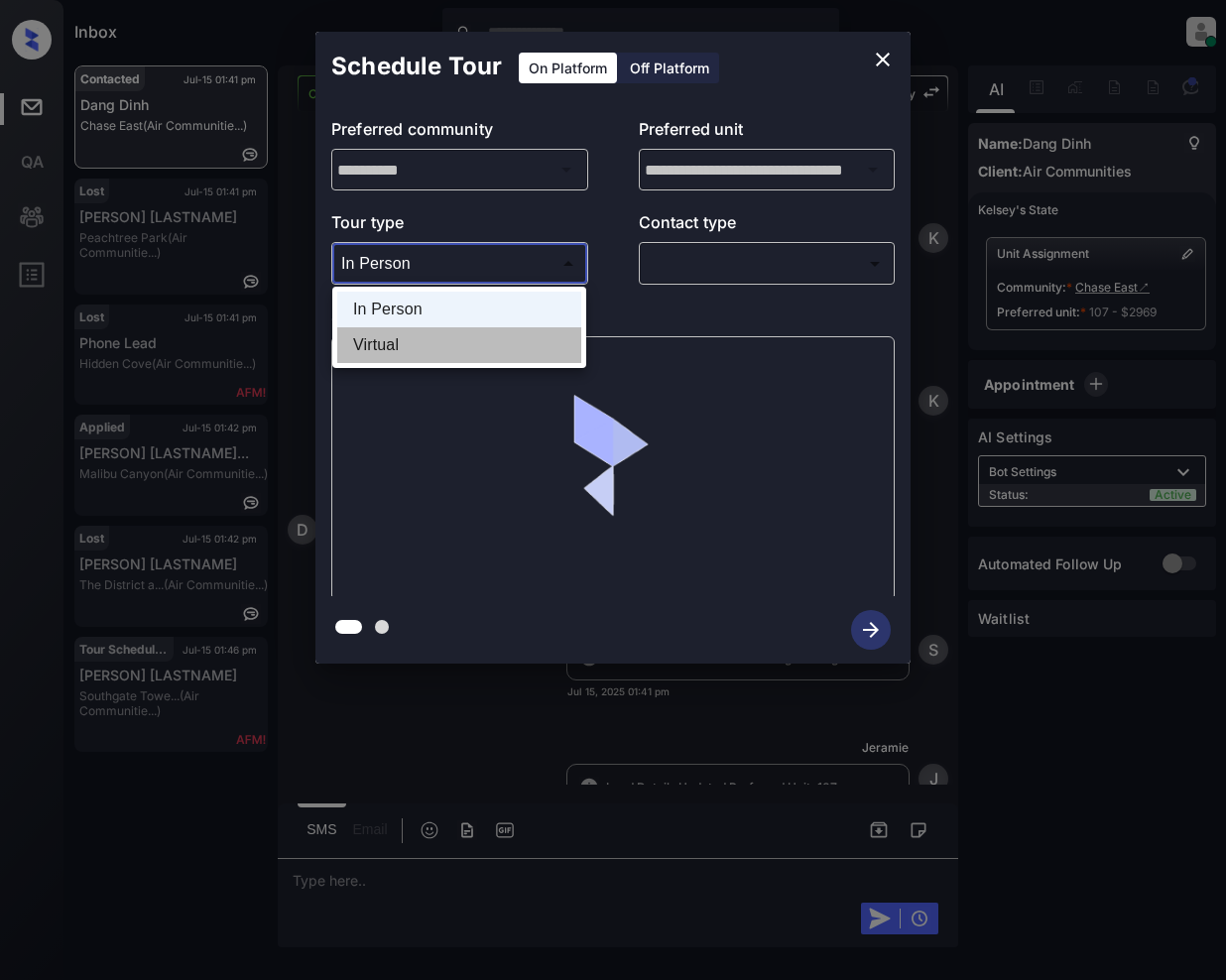 click on "Virtual" at bounding box center (459, 345) 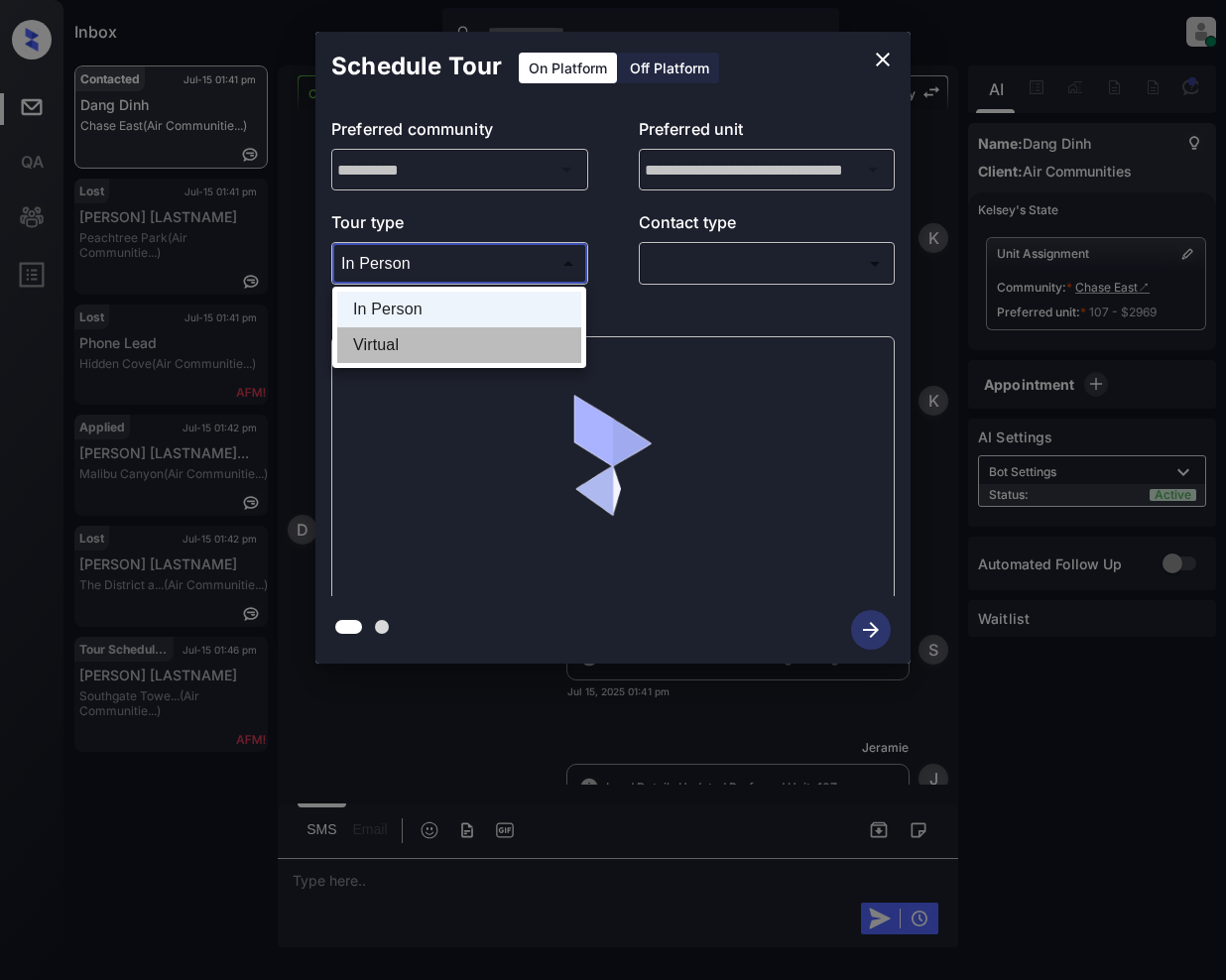 type on "*******" 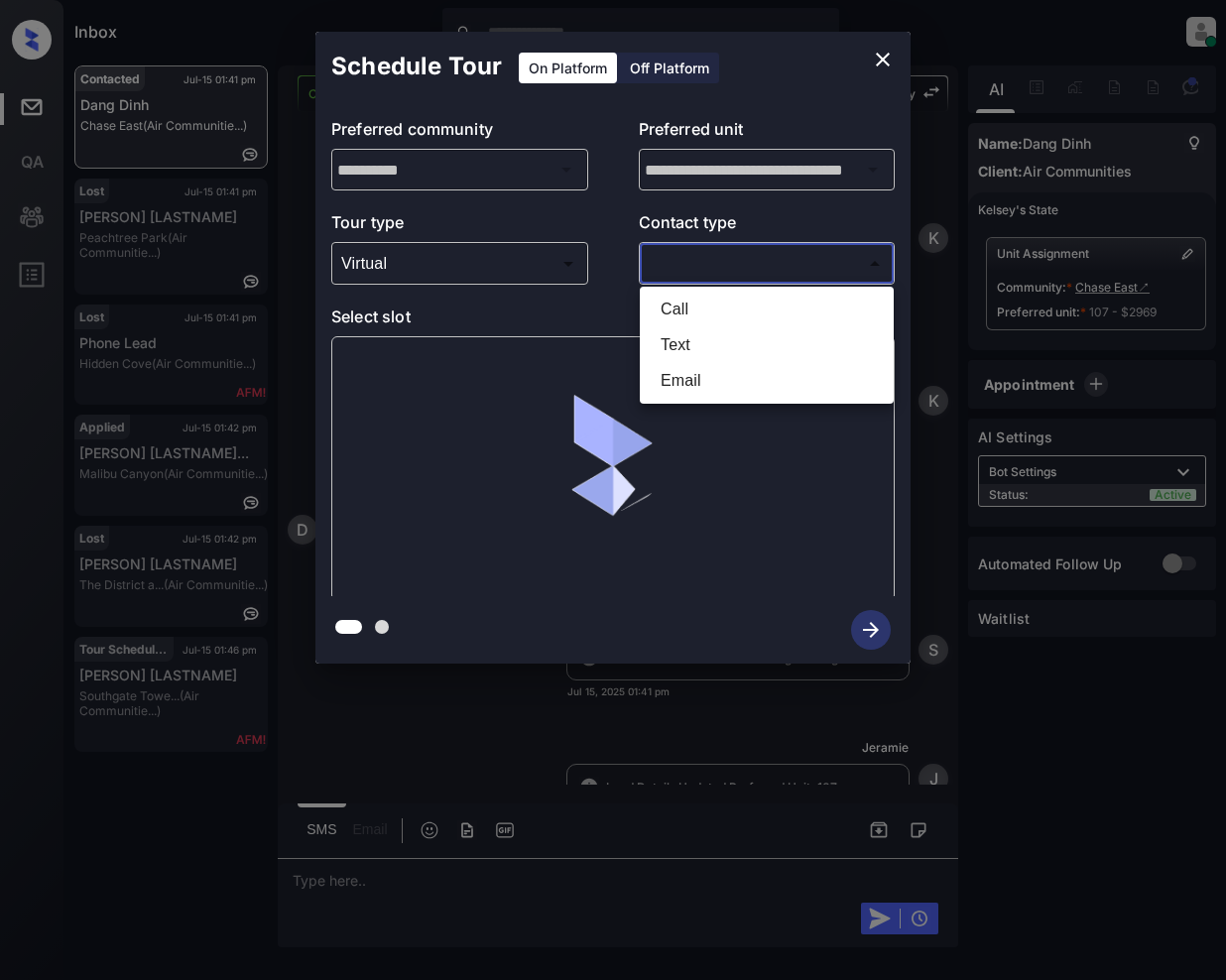 click on "Inbox Jeramie Castro Online Set yourself   offline Set yourself   on break Profile Switch to  light  mode Sign out Contacted Jul-15 01:41 pm   Dang Dinh Chase East  (Air Communitie...) Lost Jul-15 01:41 pm   Linda Oakes Peachtree Park  (Air Communitie...) Lost Jul-15 01:41 pm   Phone Lead Hidden Cove  (Air Communitie...) Applied Jul-15 01:42 pm   Matthew Willia... Malibu Canyon  (Air Communitie...) Lost Jul-15 01:42 pm   Andrea Ricardo The District a...  (Air Communitie...) Tour Scheduled Jul-15 01:46 pm   David  Lane Southgate Towe...  (Air Communitie...) Contacted Lost Lead Sentiment: Angry Upon sliding the acknowledgement:  Lead will move to lost stage. * ​ SMS and call option will be set to opt out. AFM will be turned off for the lead. Kelsey New Message Kelsey Notes Note: <a href="https://conversation.getzuma.com/6851bf868735ea6c4b873895">https://conversation.getzuma.com/6851bf868735ea6c4b873895</a> - Paste this link into your browser to view Kelsey’s conversation with the prospect  Sync'd w  entrata" at bounding box center [613, 490] 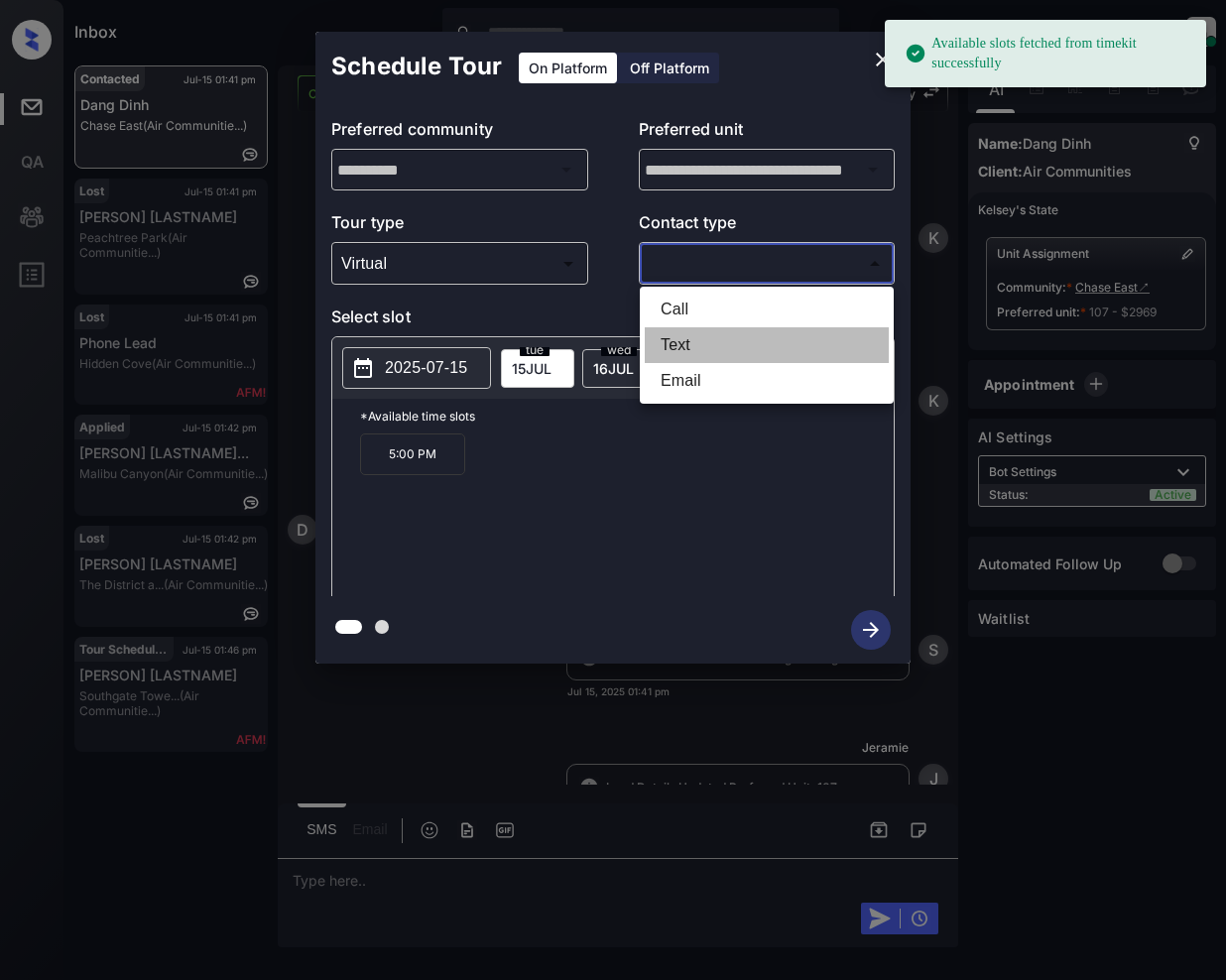 click on "Text" at bounding box center [767, 345] 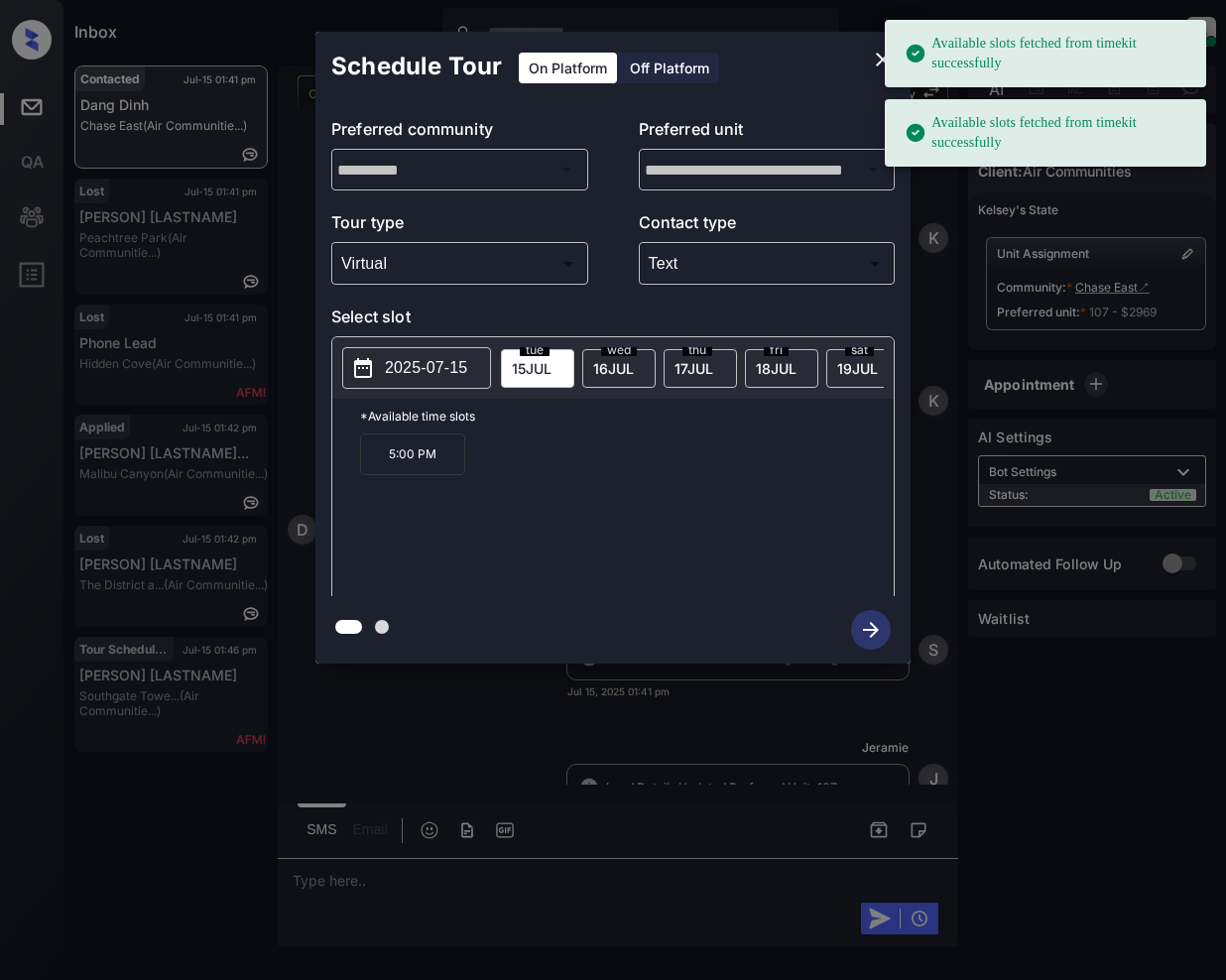 click on "16 JUL" at bounding box center [532, 368] 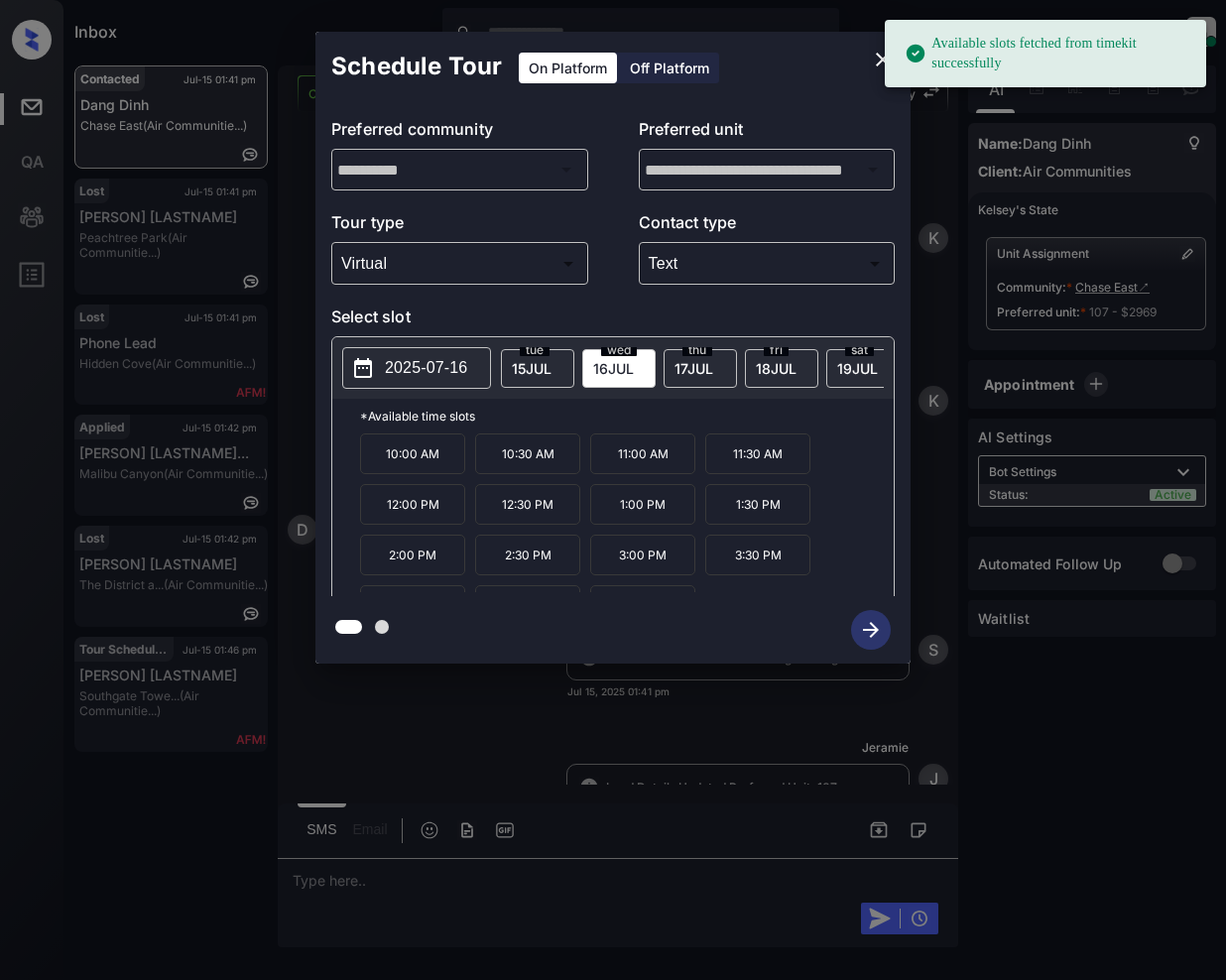 click on "3:30 PM" at bounding box center (758, 554) 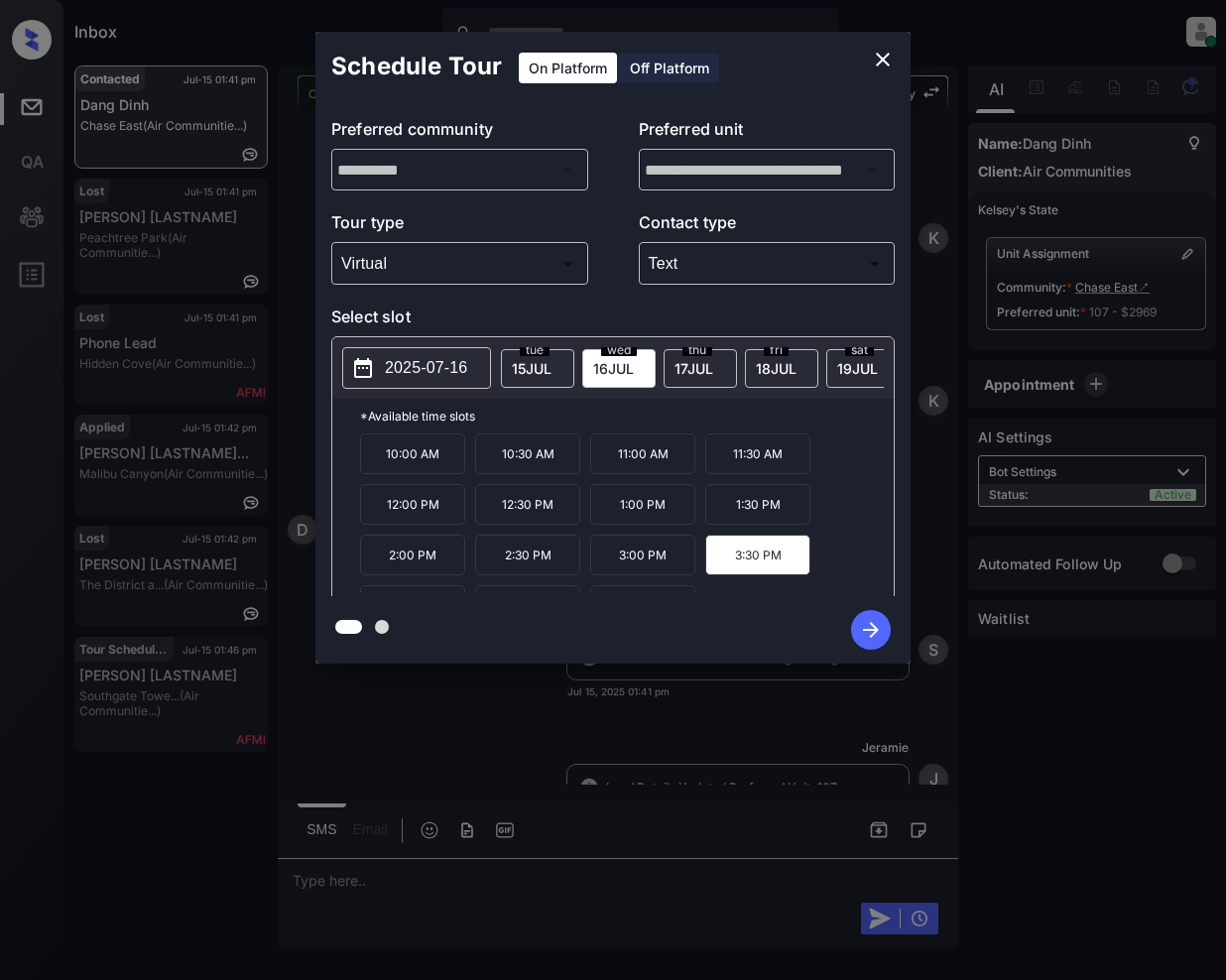 click 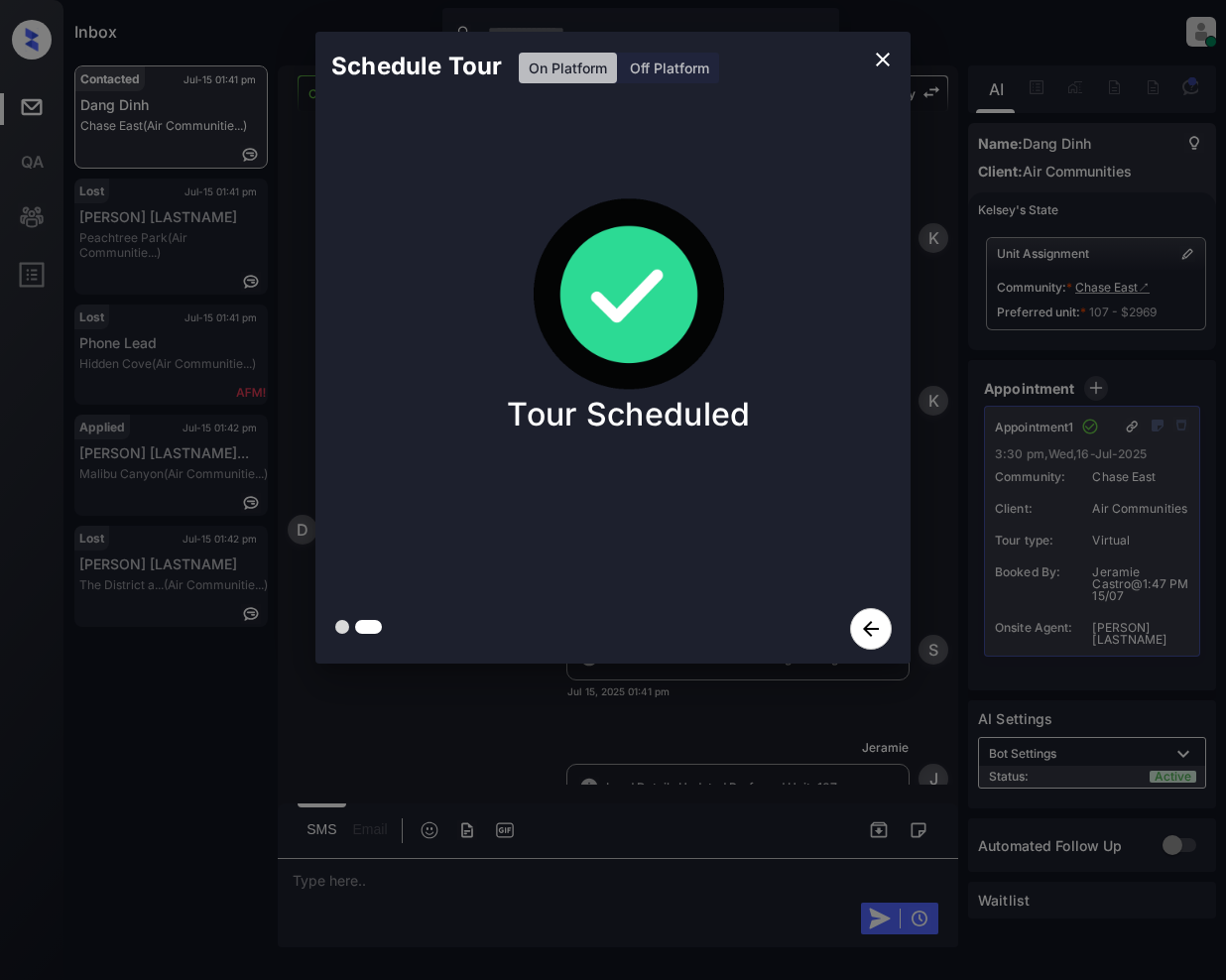 click 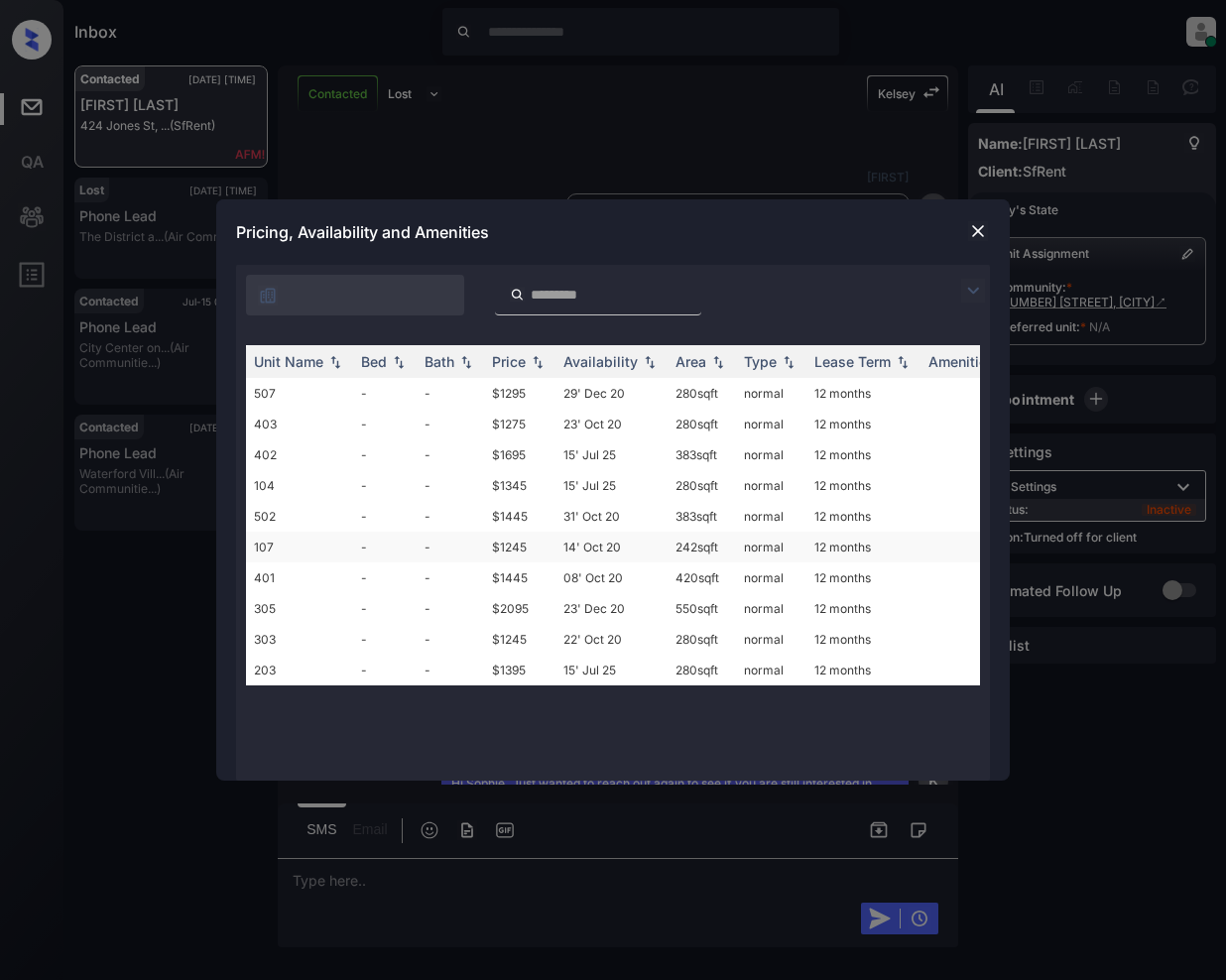 scroll, scrollTop: 0, scrollLeft: 0, axis: both 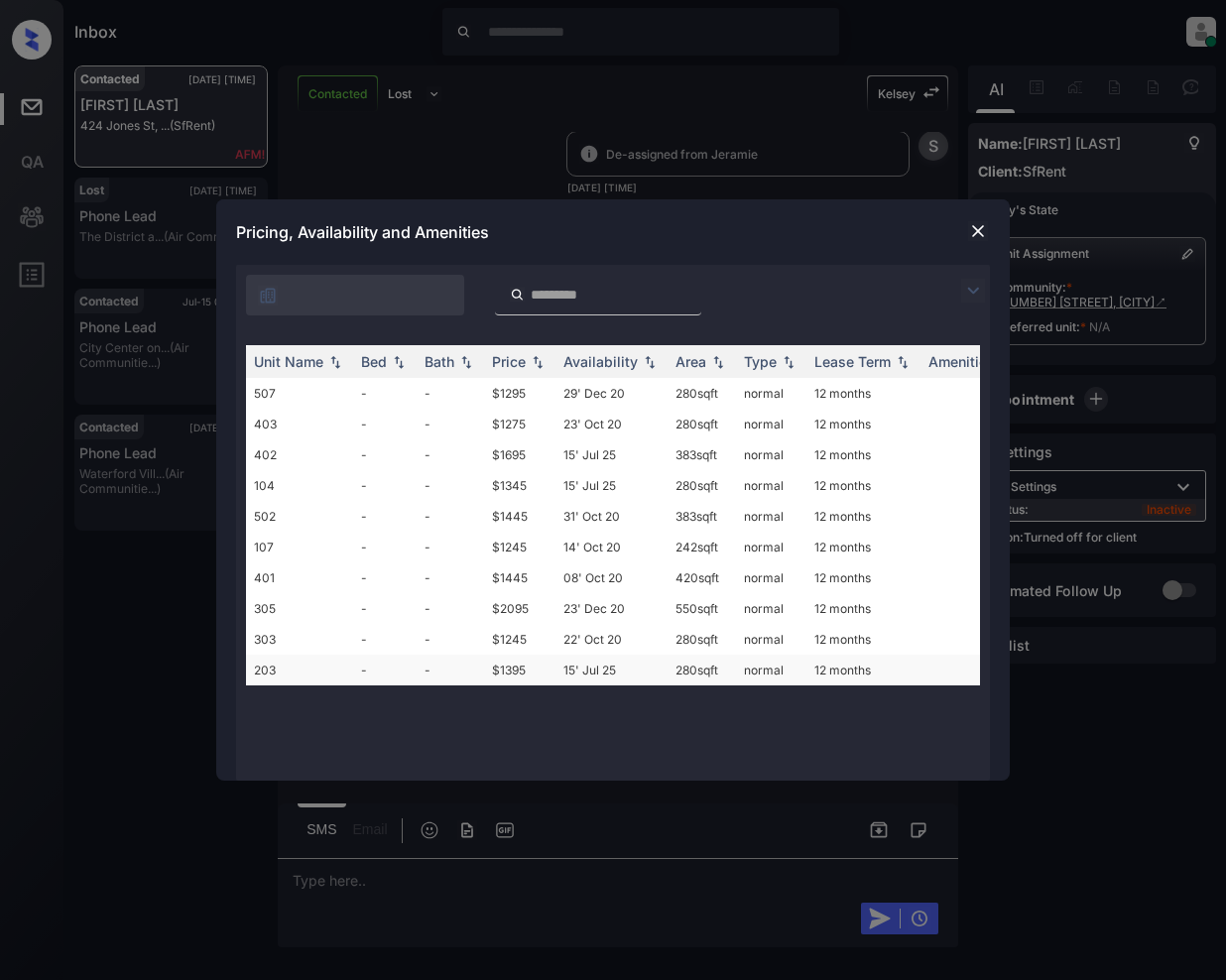 click on "15' Jul 25" at bounding box center (611, 670) 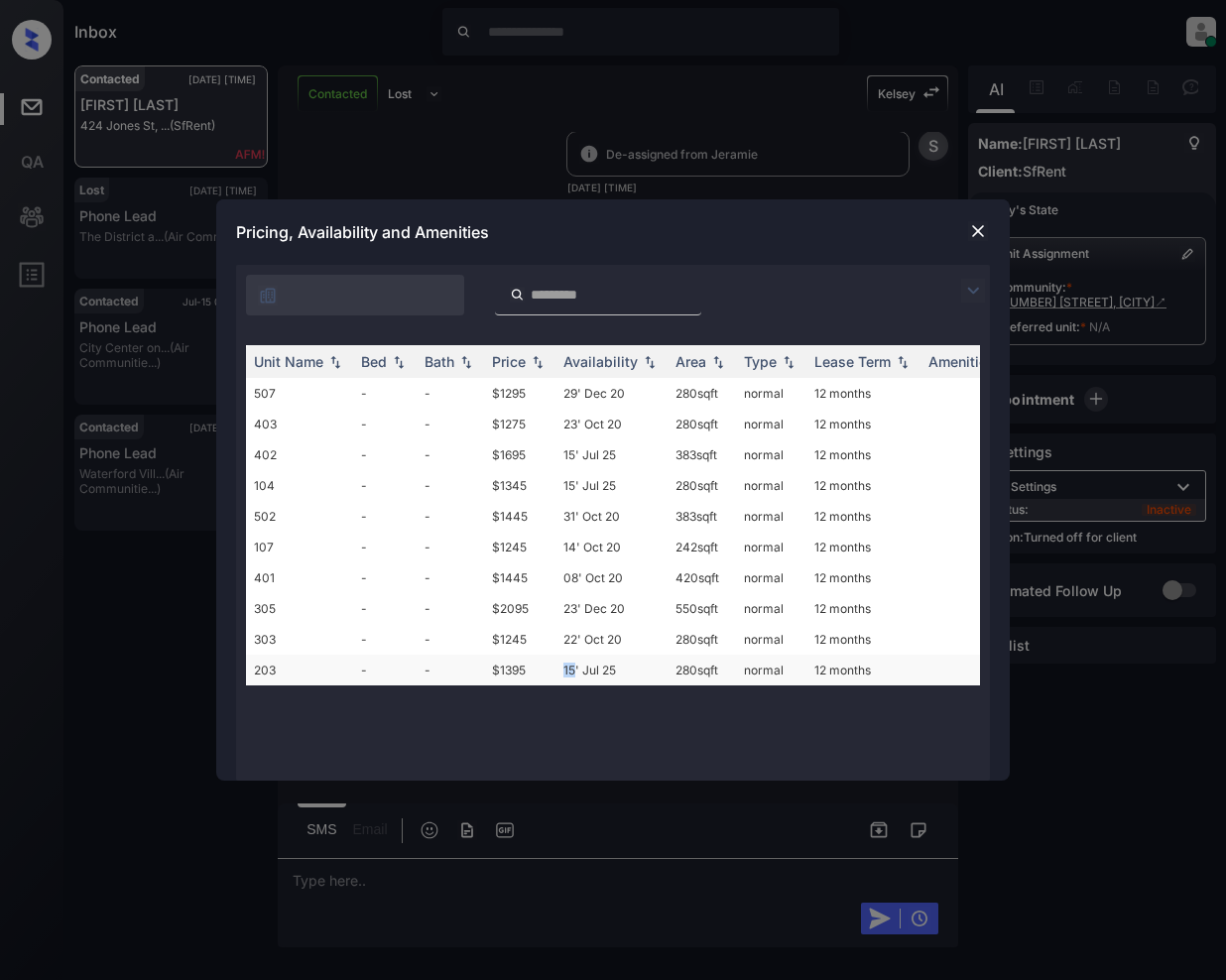 click on "15' Jul 25" at bounding box center (611, 670) 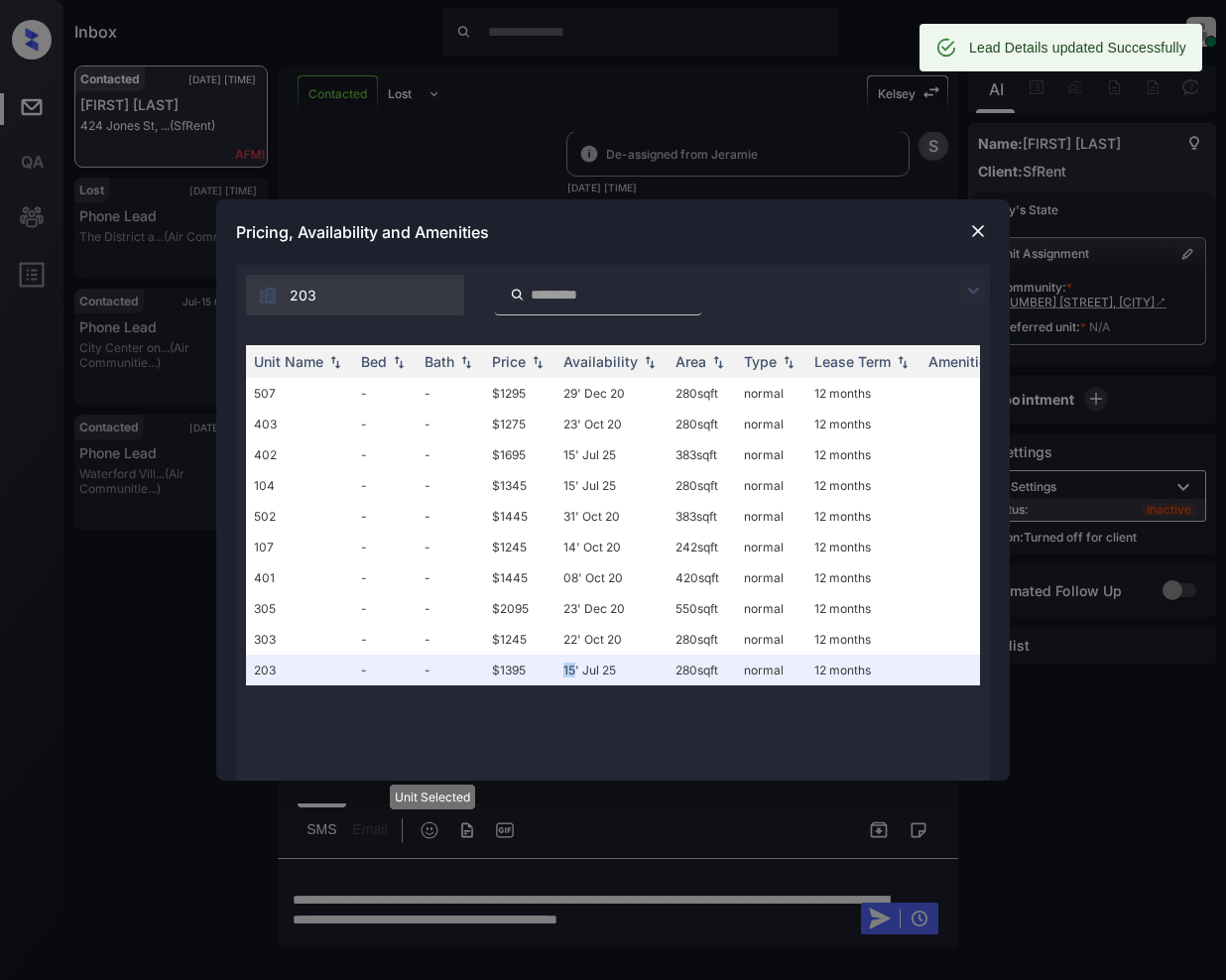 click at bounding box center (978, 231) 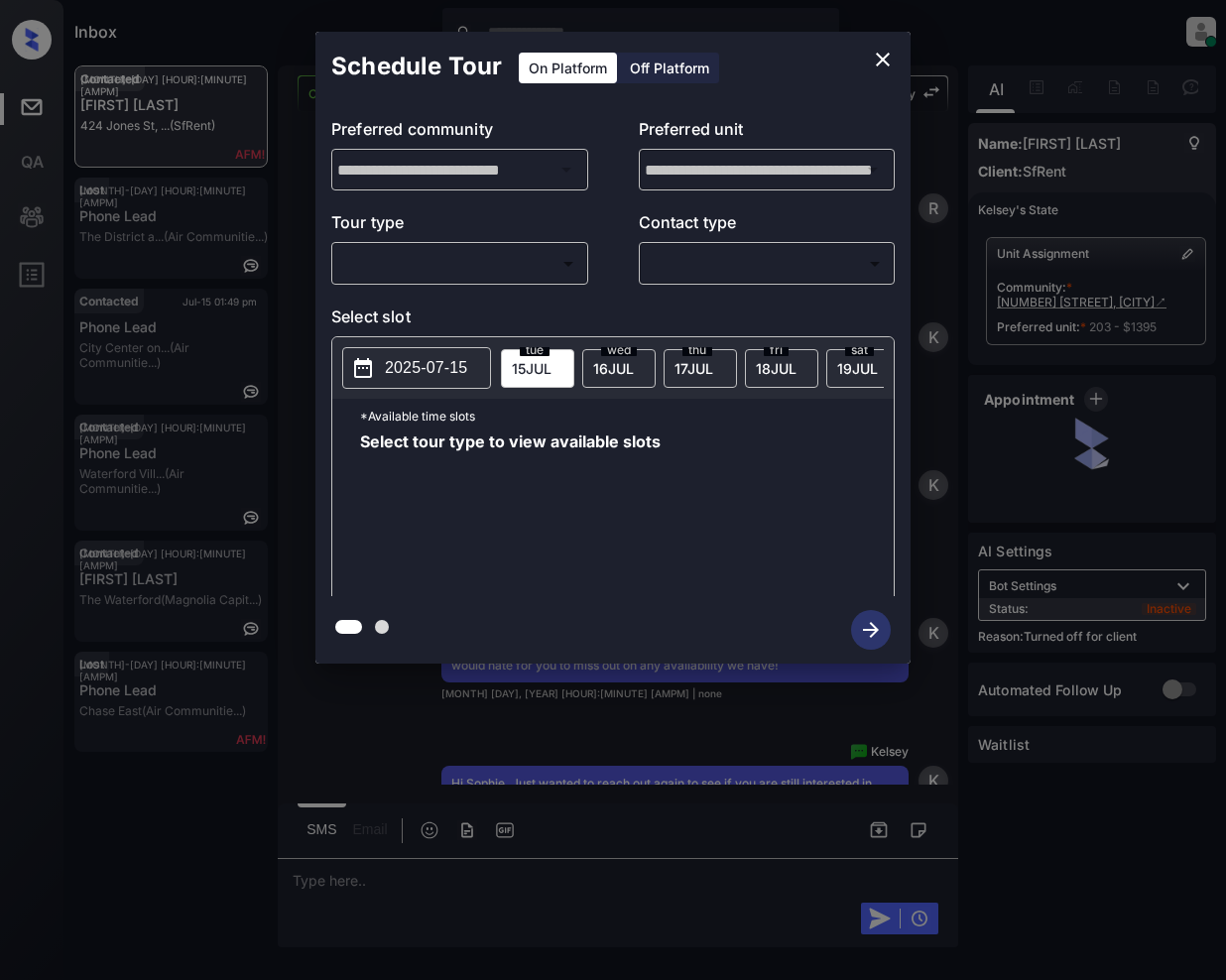 scroll, scrollTop: 0, scrollLeft: 0, axis: both 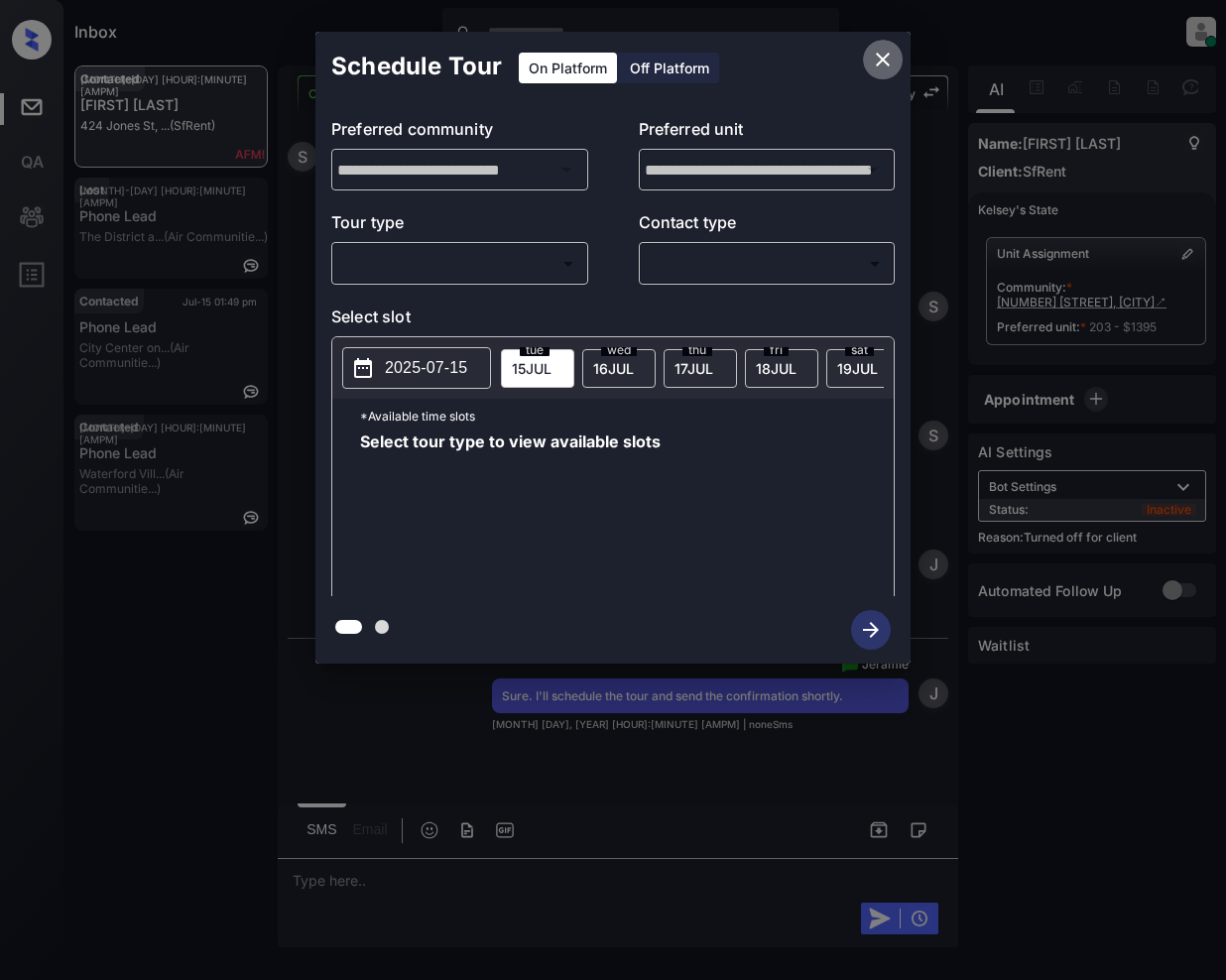 click 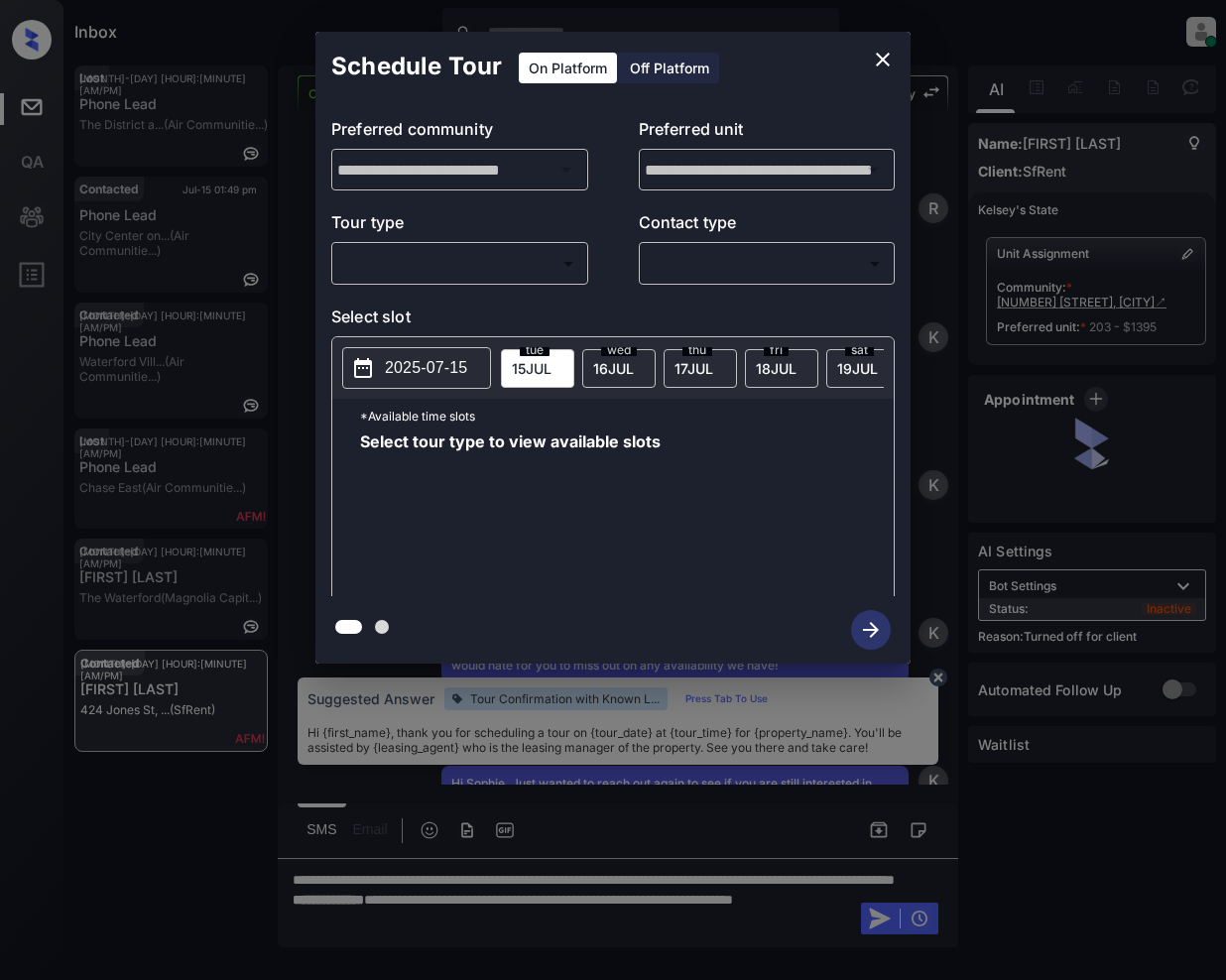 scroll, scrollTop: 0, scrollLeft: 0, axis: both 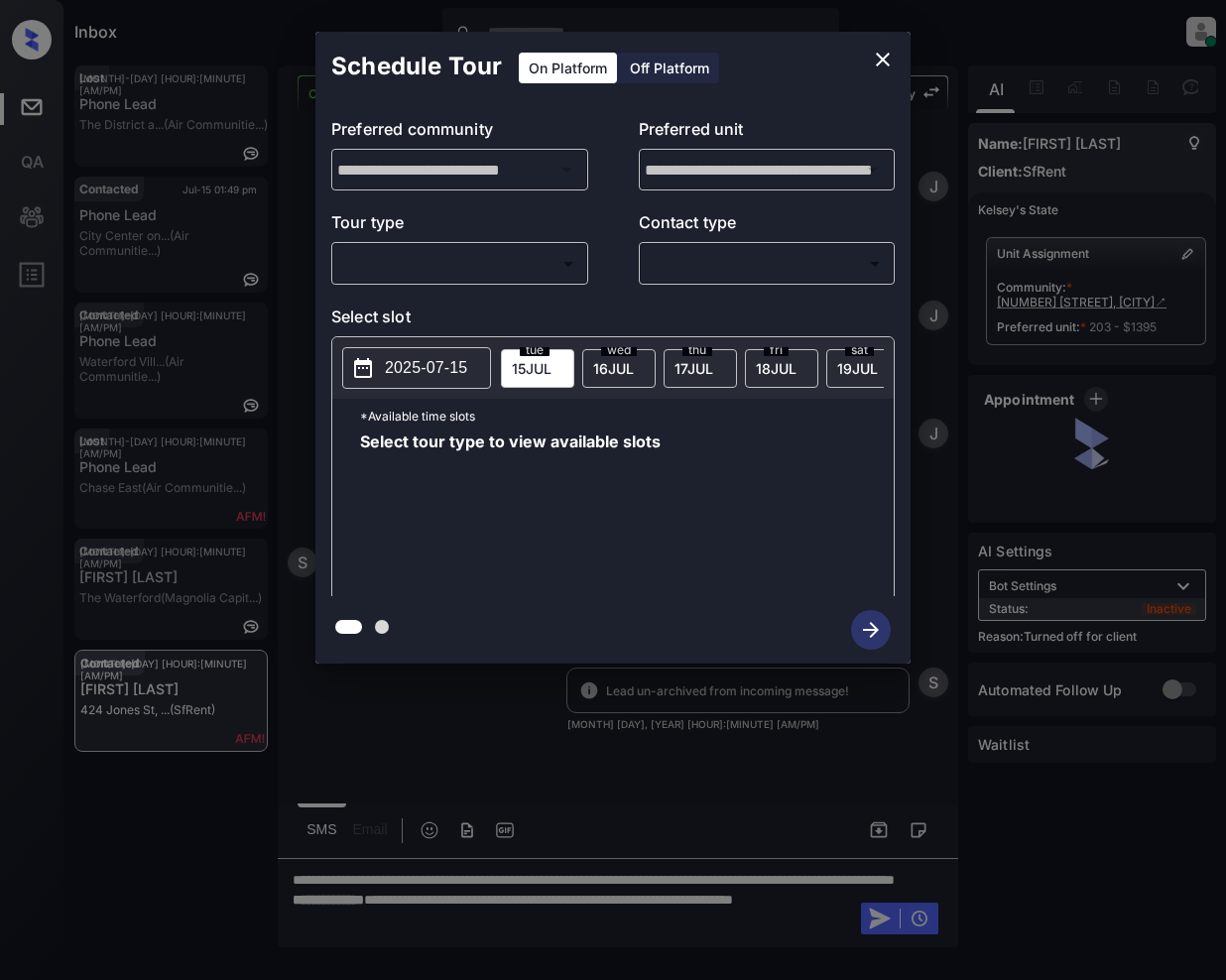 click on "Inbox Jeramie Castro Online Set yourself   offline Set yourself   on break Profile Switch to  light  mode Sign out Lost Jul-15 01:48 pm   Phone Lead The District a...  (Air Communitie...) Contacted Jul-15 01:49 pm   Phone Lead City Center on...  (Air Communitie...) Contacted Jul-15 01:51 pm   Phone Lead Waterford Vill...  (Air Communitie...) Lost Jul-15 01:52 pm   Phone Lead Chase East  (Air Communitie...) Contacted Jul-15 01:54 pm   Kevin Swain The Waterford  (Magnolia Capit...) Contacted Jul-15 01:54 pm   Sophie Ramirez 424 Jones St, ...  (SfRent) Contacted Lost Lead Sentiment: Angry Upon sliding the acknowledgement:  Lead will move to lost stage. * ​ SMS and call option will be set to opt out. AFM will be turned off for the lead. Kelsey New Message Ryan lead created by Ryan Jul 01, 2022 09:42 pm R New Message Kelsey Hi Sophie, this is Kelsey reaching out because I saw you submitted an inquiry for Jones Street Apartments LLC.. Would you like to schedule a tour or know any additional information?   | none" at bounding box center (613, 490) 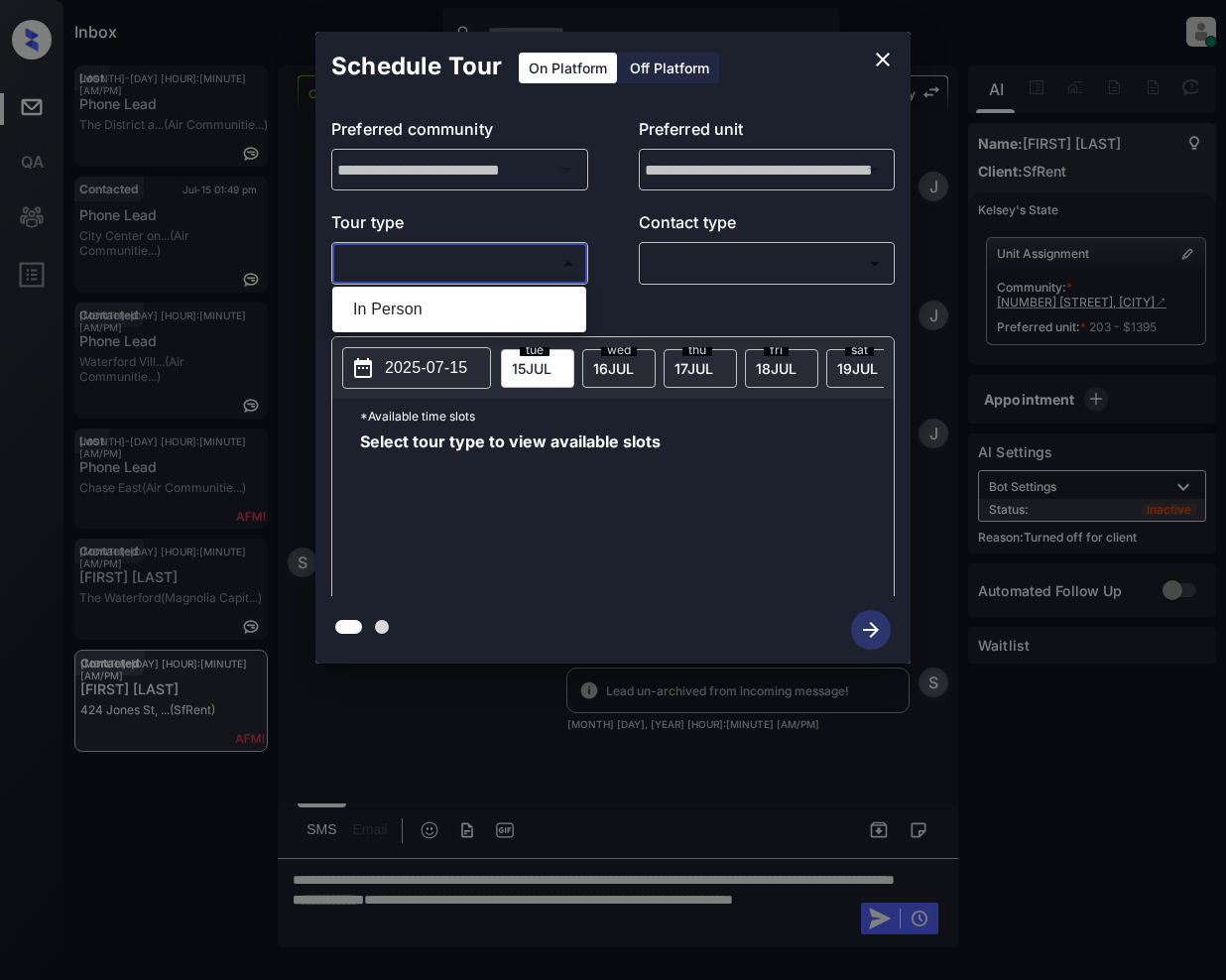 click at bounding box center [613, 490] 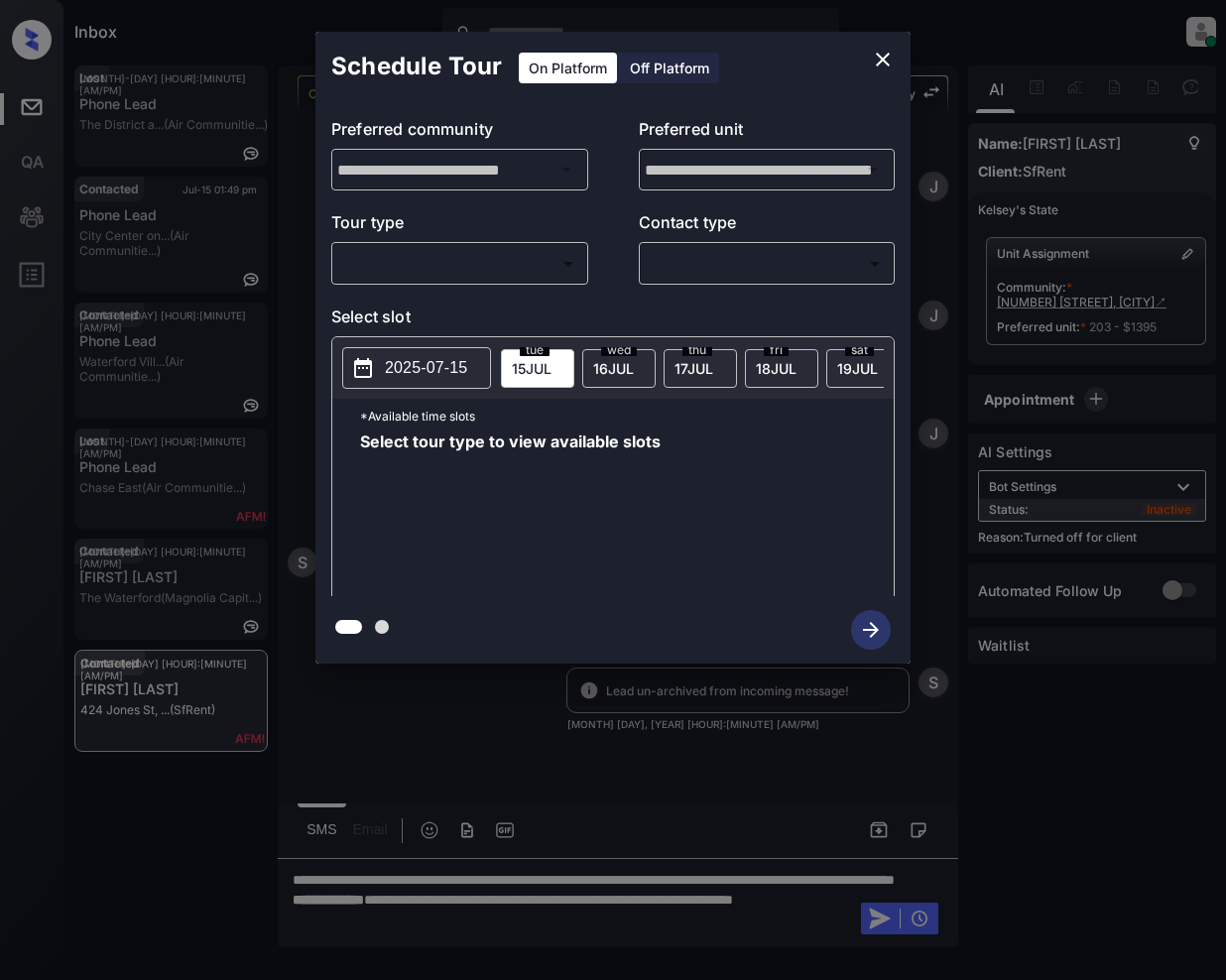 click on "Off Platform" at bounding box center [670, 67] 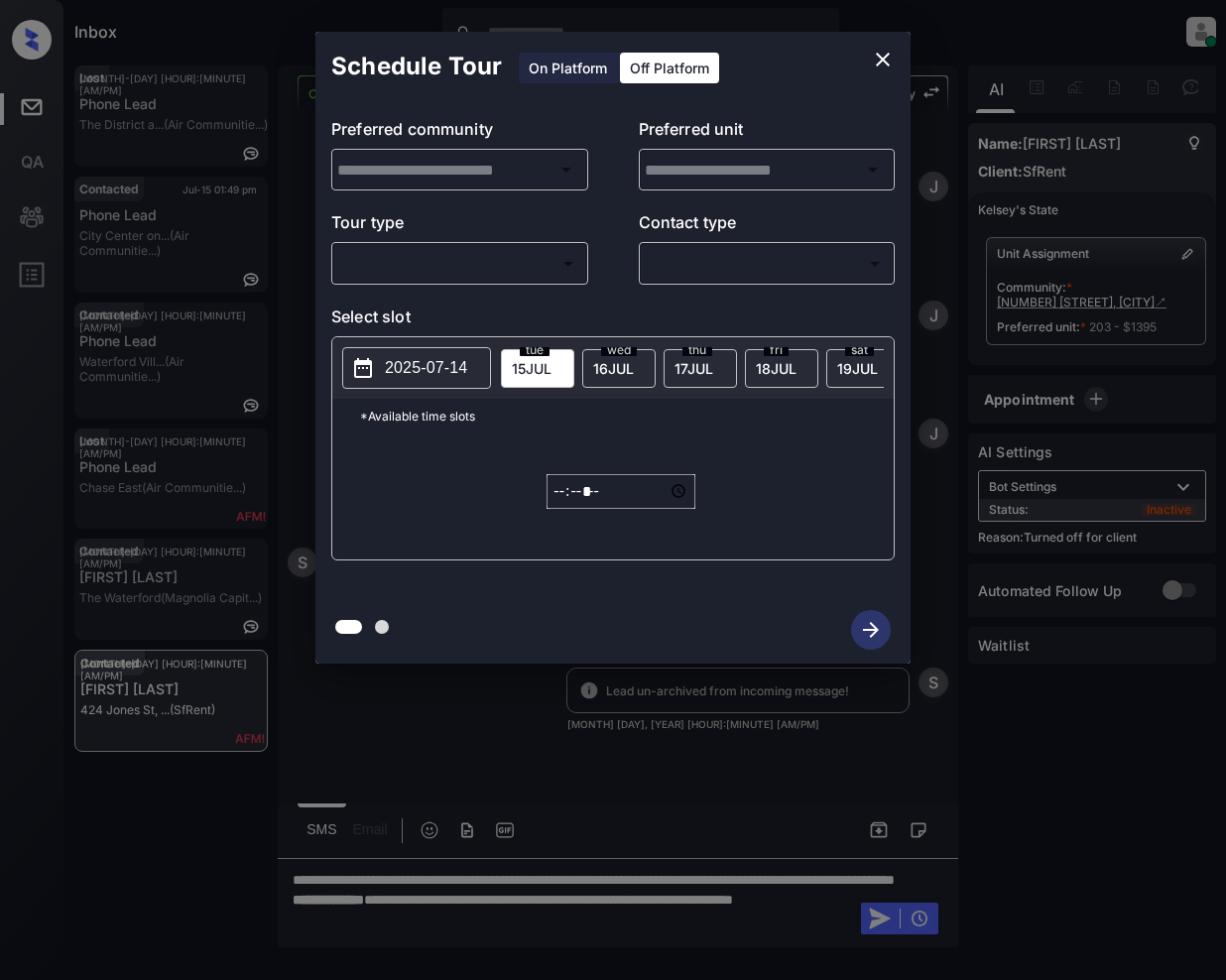 type on "**********" 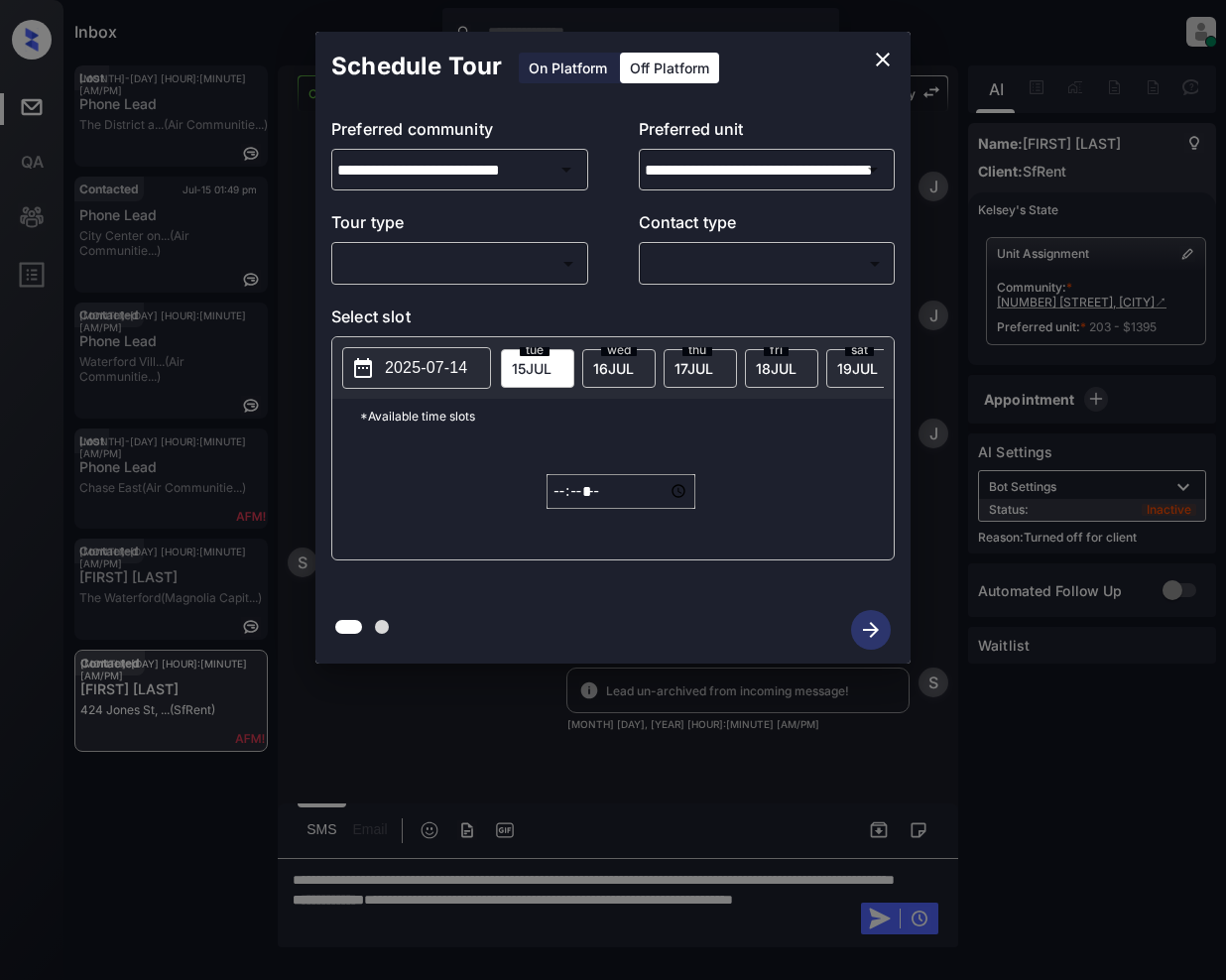 click on "Inbox Jeramie Castro Online Set yourself   offline Set yourself   on break Profile Switch to  light  mode Sign out Lost Jul-15 01:48 pm   Phone Lead The District a...  (Air Communitie...) Contacted Jul-15 01:49 pm   Phone Lead City Center on...  (Air Communitie...) Contacted Jul-15 01:51 pm   Phone Lead Waterford Vill...  (Air Communitie...) Lost Jul-15 01:52 pm   Phone Lead Chase East  (Air Communitie...) Contacted Jul-15 01:54 pm   Kevin Swain The Waterford  (Magnolia Capit...) Contacted Jul-15 01:54 pm   Sophie Ramirez 424 Jones St, ...  (SfRent) Contacted Lost Lead Sentiment: Angry Upon sliding the acknowledgement:  Lead will move to lost stage. * ​ SMS and call option will be set to opt out. AFM will be turned off for the lead. Kelsey New Message Ryan lead created by Ryan Jul 01, 2022 09:42 pm R New Message Kelsey Hi Sophie, this is Kelsey reaching out because I saw you submitted an inquiry for Jones Street Apartments LLC.. Would you like to schedule a tour or know any additional information?   | none" at bounding box center [613, 490] 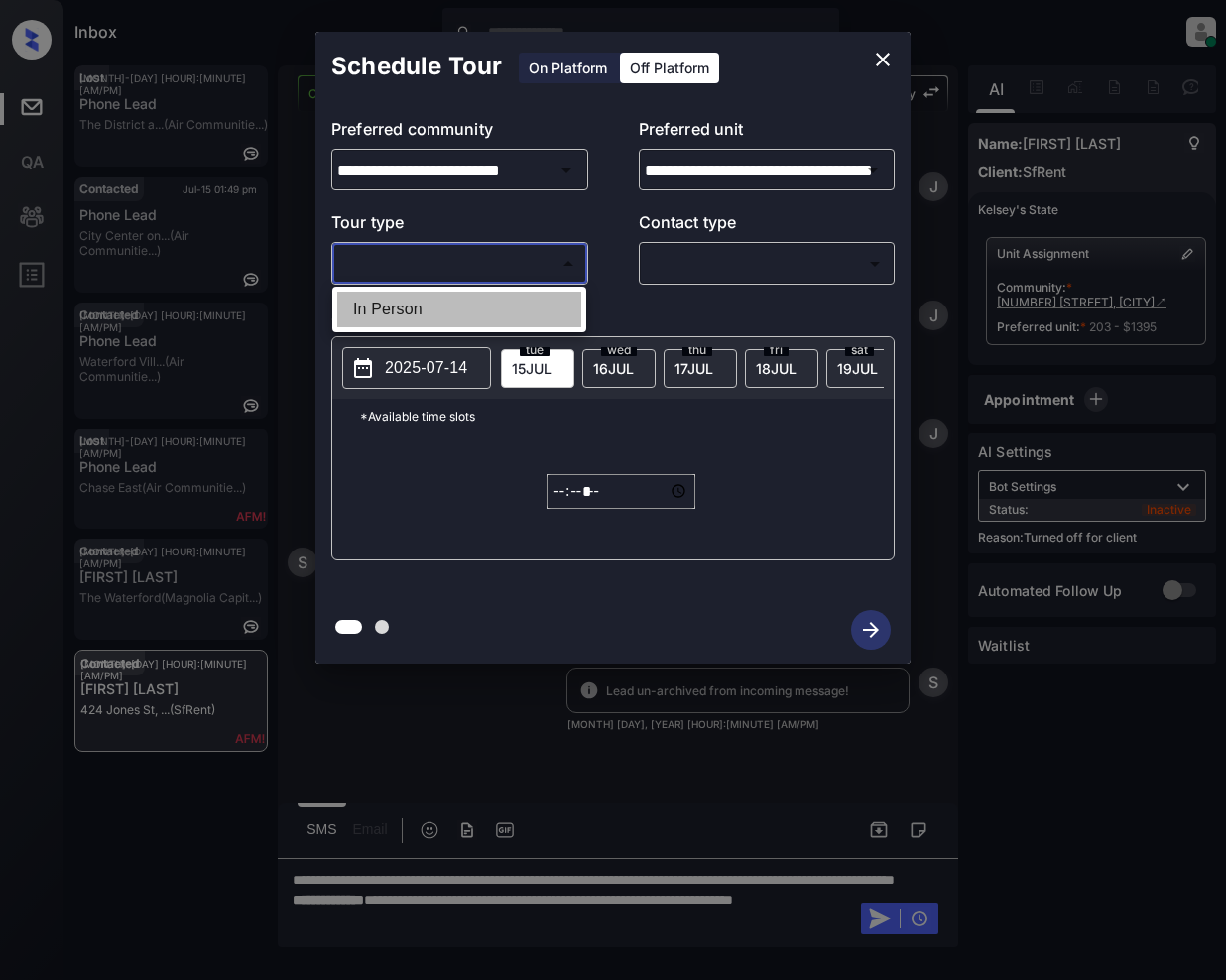 drag, startPoint x: 405, startPoint y: 306, endPoint x: 695, endPoint y: 325, distance: 290.6217 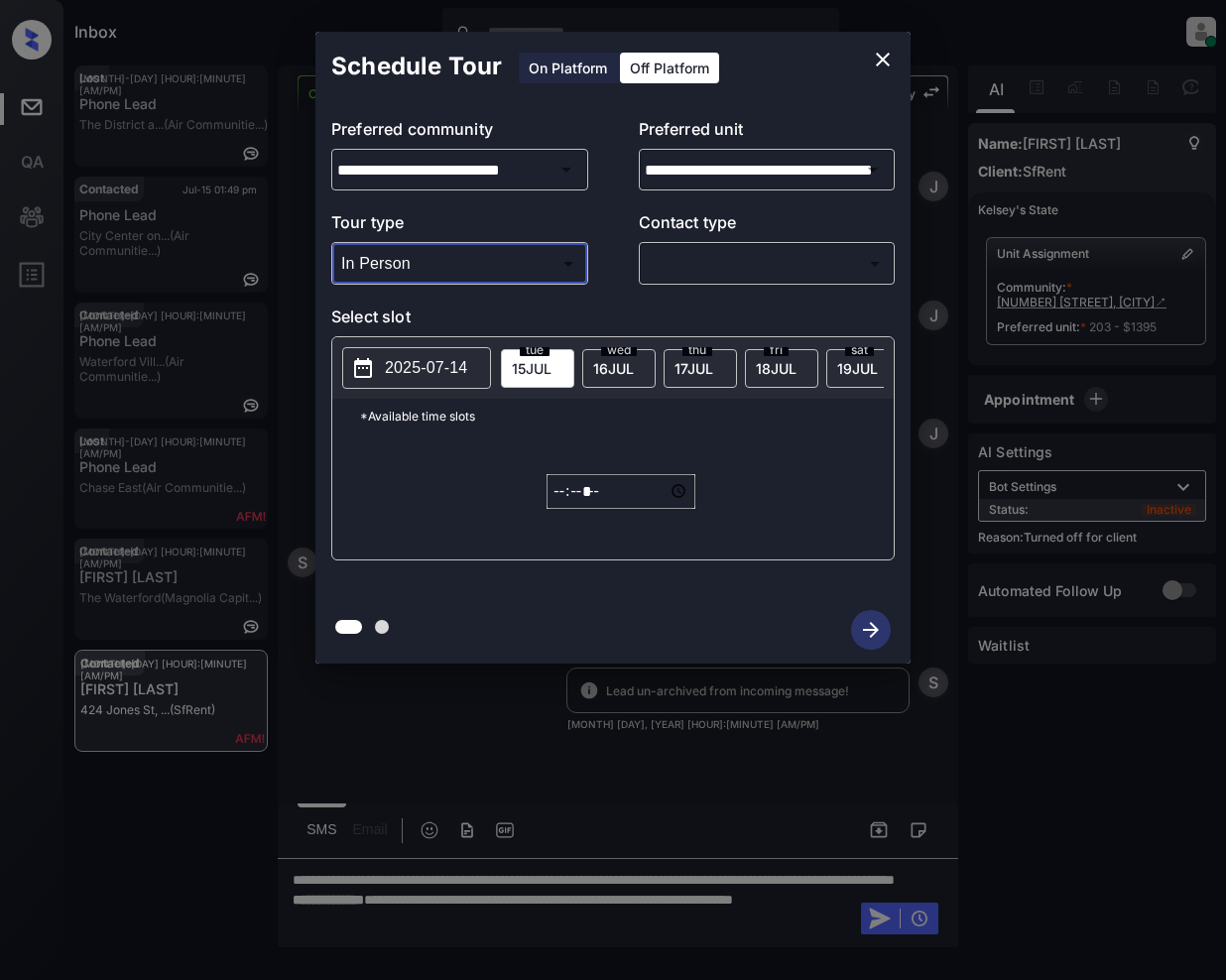 click on "Inbox Jeramie Castro Online Set yourself   offline Set yourself   on break Profile Switch to  light  mode Sign out Lost Jul-15 01:48 pm   Phone Lead The District a...  (Air Communitie...) Contacted Jul-15 01:49 pm   Phone Lead City Center on...  (Air Communitie...) Contacted Jul-15 01:51 pm   Phone Lead Waterford Vill...  (Air Communitie...) Lost Jul-15 01:52 pm   Phone Lead Chase East  (Air Communitie...) Contacted Jul-15 01:54 pm   Kevin Swain The Waterford  (Magnolia Capit...) Contacted Jul-15 01:54 pm   Sophie Ramirez 424 Jones St, ...  (SfRent) Contacted Lost Lead Sentiment: Angry Upon sliding the acknowledgement:  Lead will move to lost stage. * ​ SMS and call option will be set to opt out. AFM will be turned off for the lead. Kelsey New Message Ryan lead created by Ryan Jul 01, 2022 09:42 pm R New Message Kelsey Hi Sophie, this is Kelsey reaching out because I saw you submitted an inquiry for Jones Street Apartments LLC.. Would you like to schedule a tour or know any additional information?   | none" at bounding box center [613, 490] 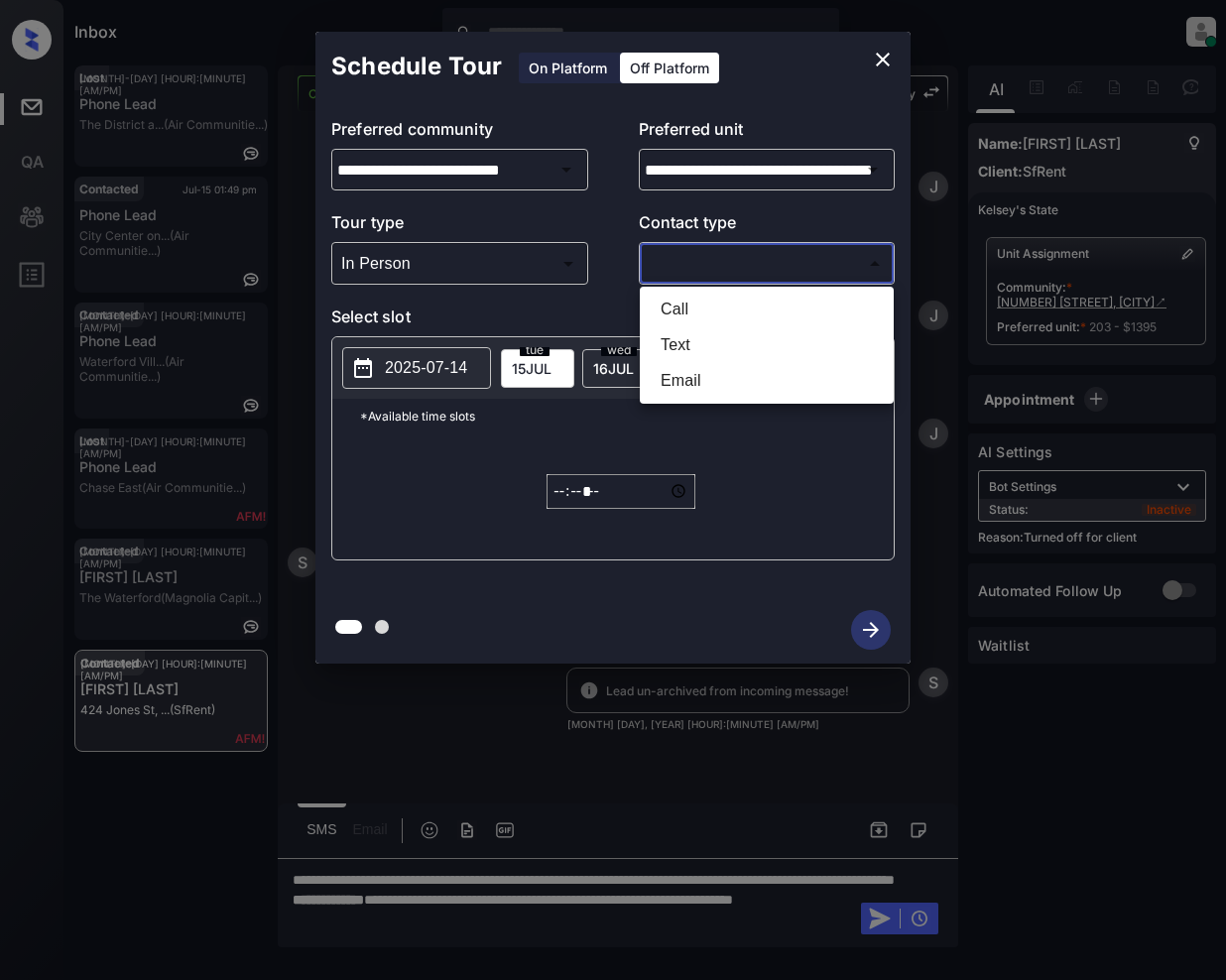 click on "Text" at bounding box center [767, 345] 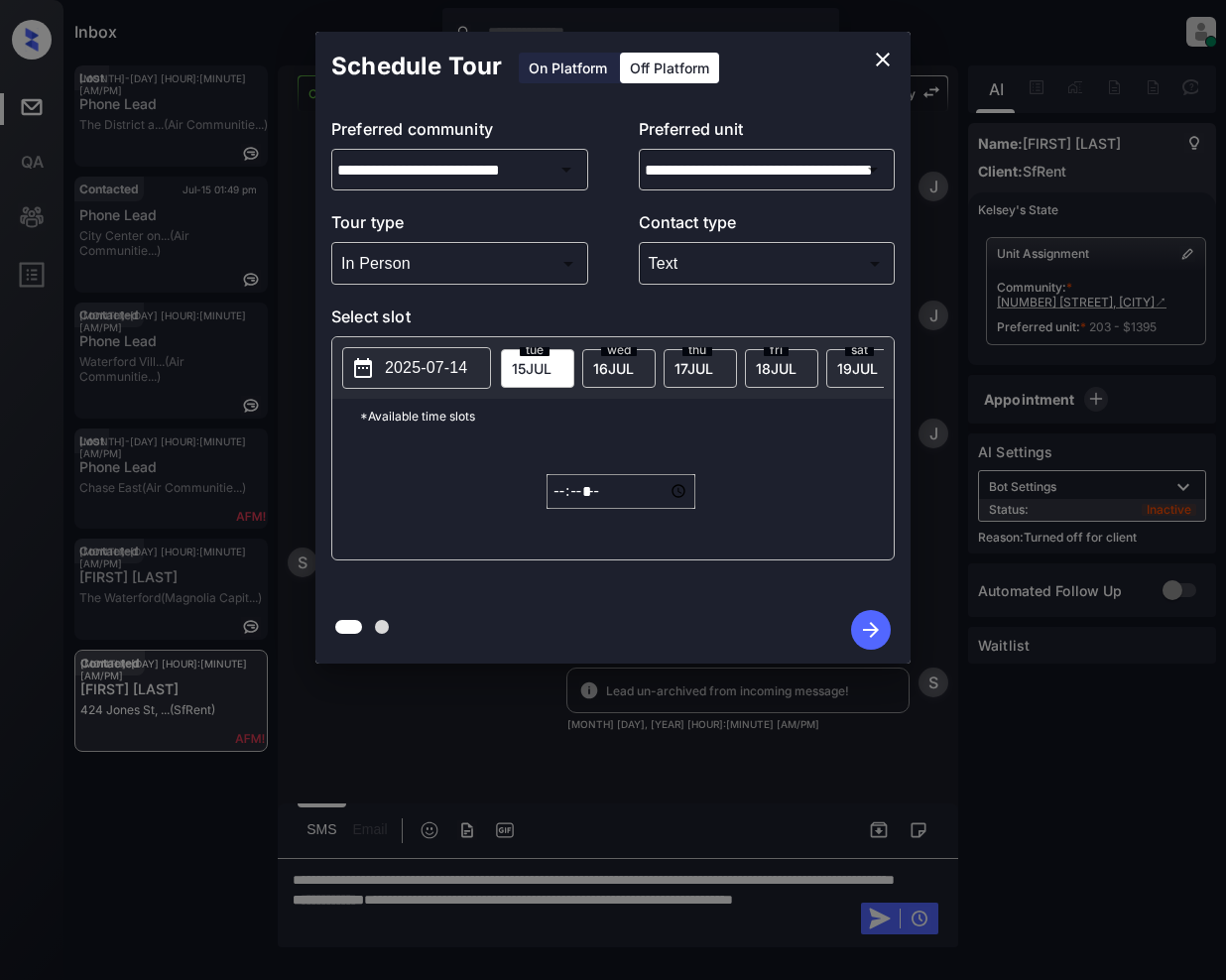 click 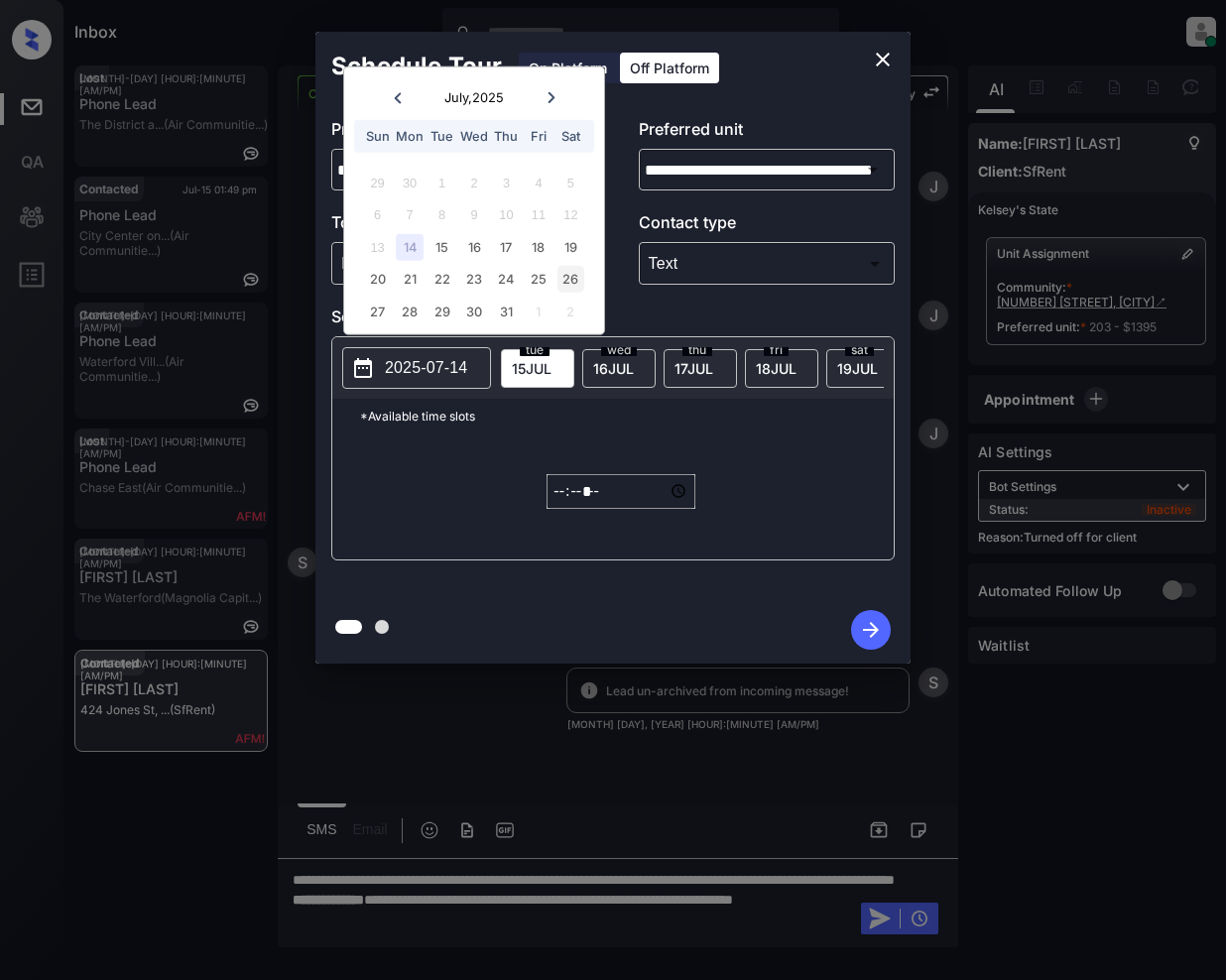 click on "26" at bounding box center (570, 279) 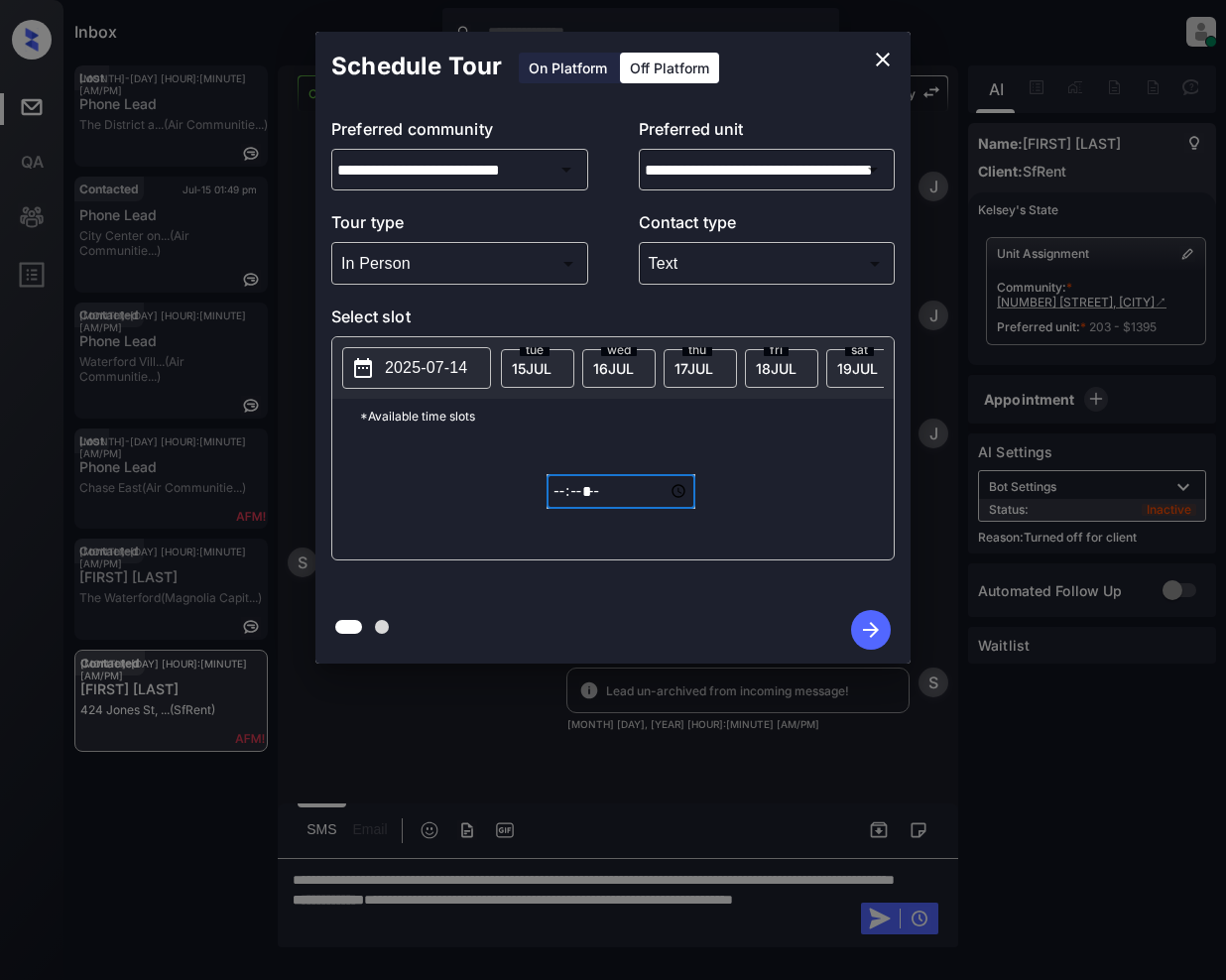 click on "*****" at bounding box center (621, 491) 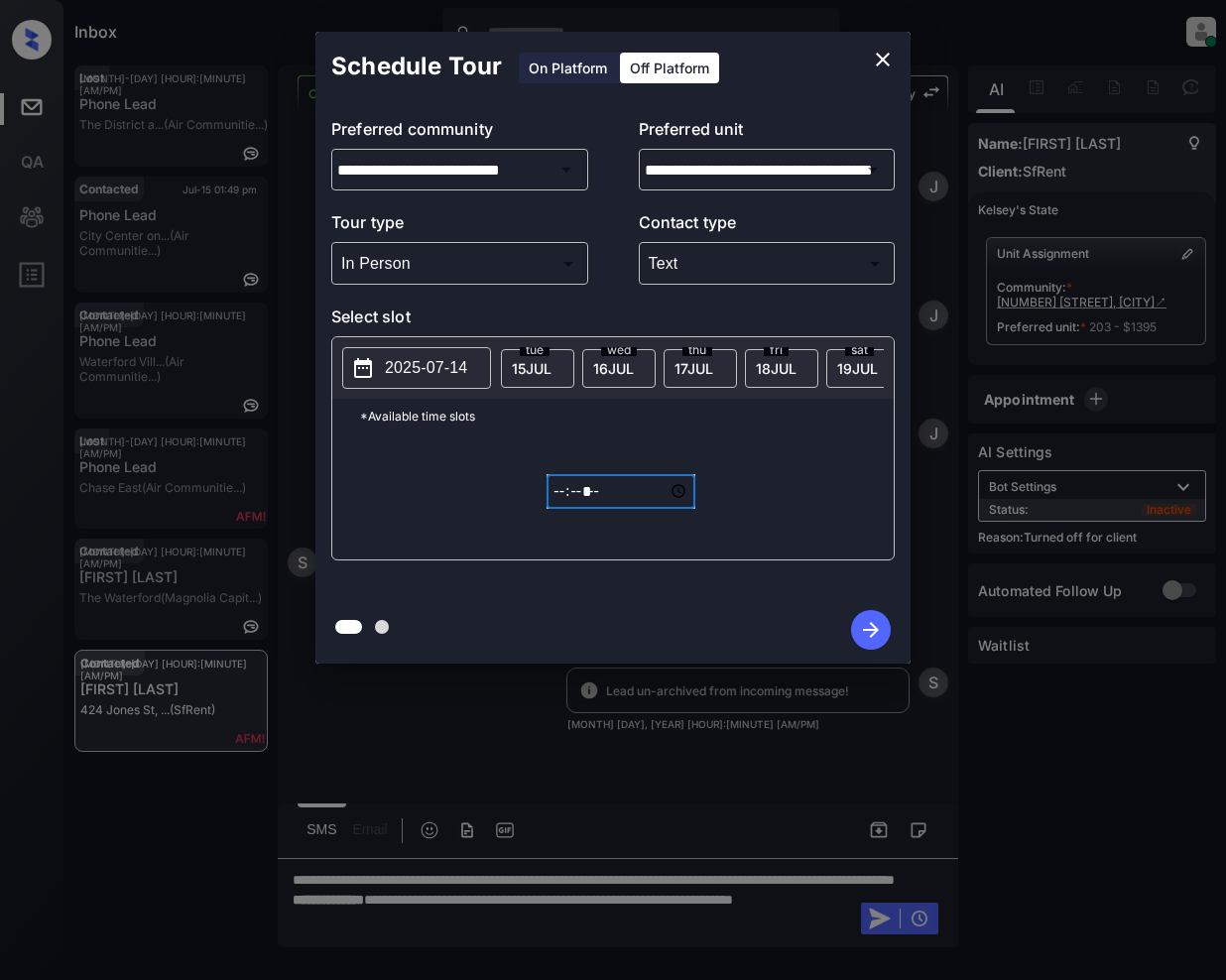 type on "*****" 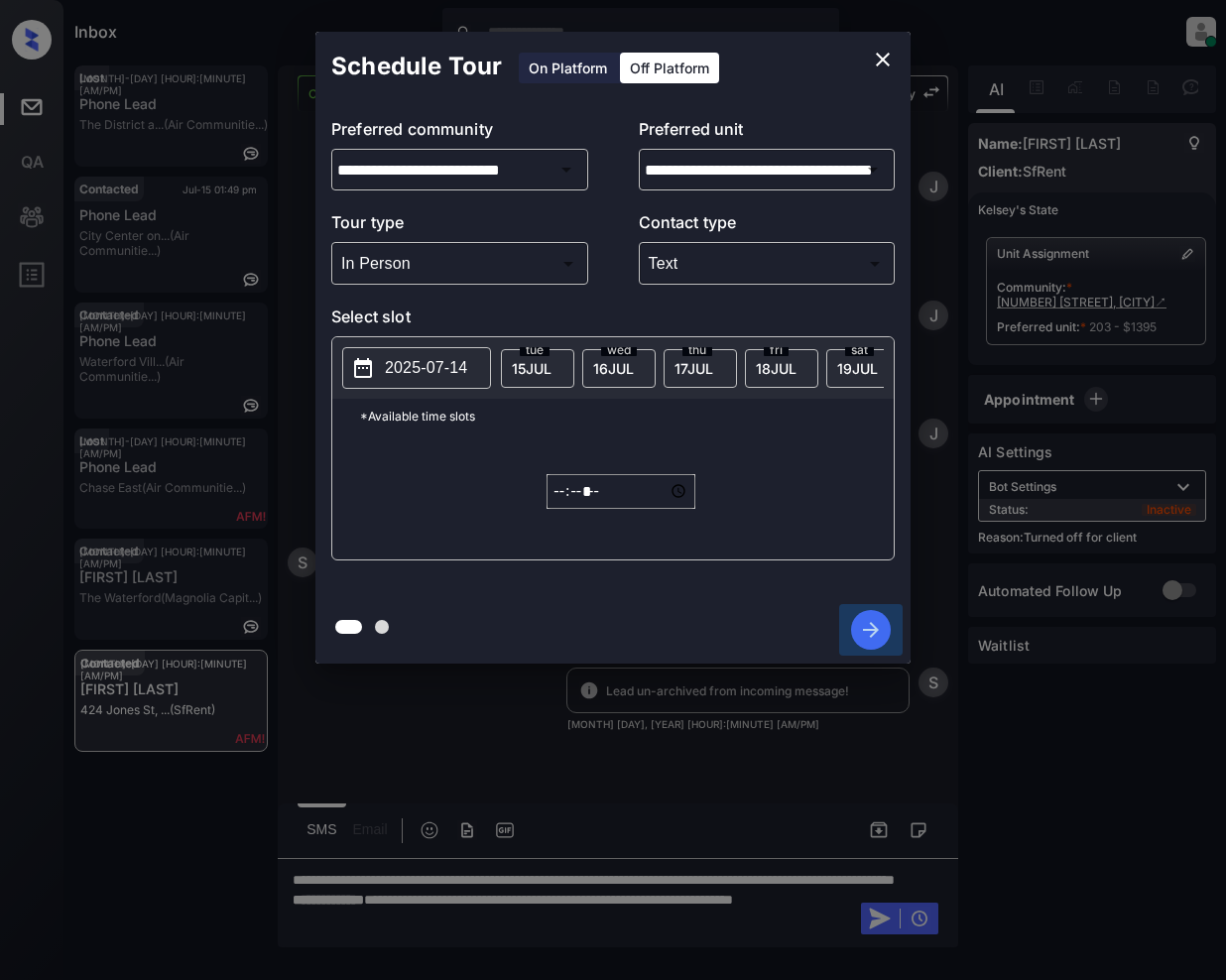 click 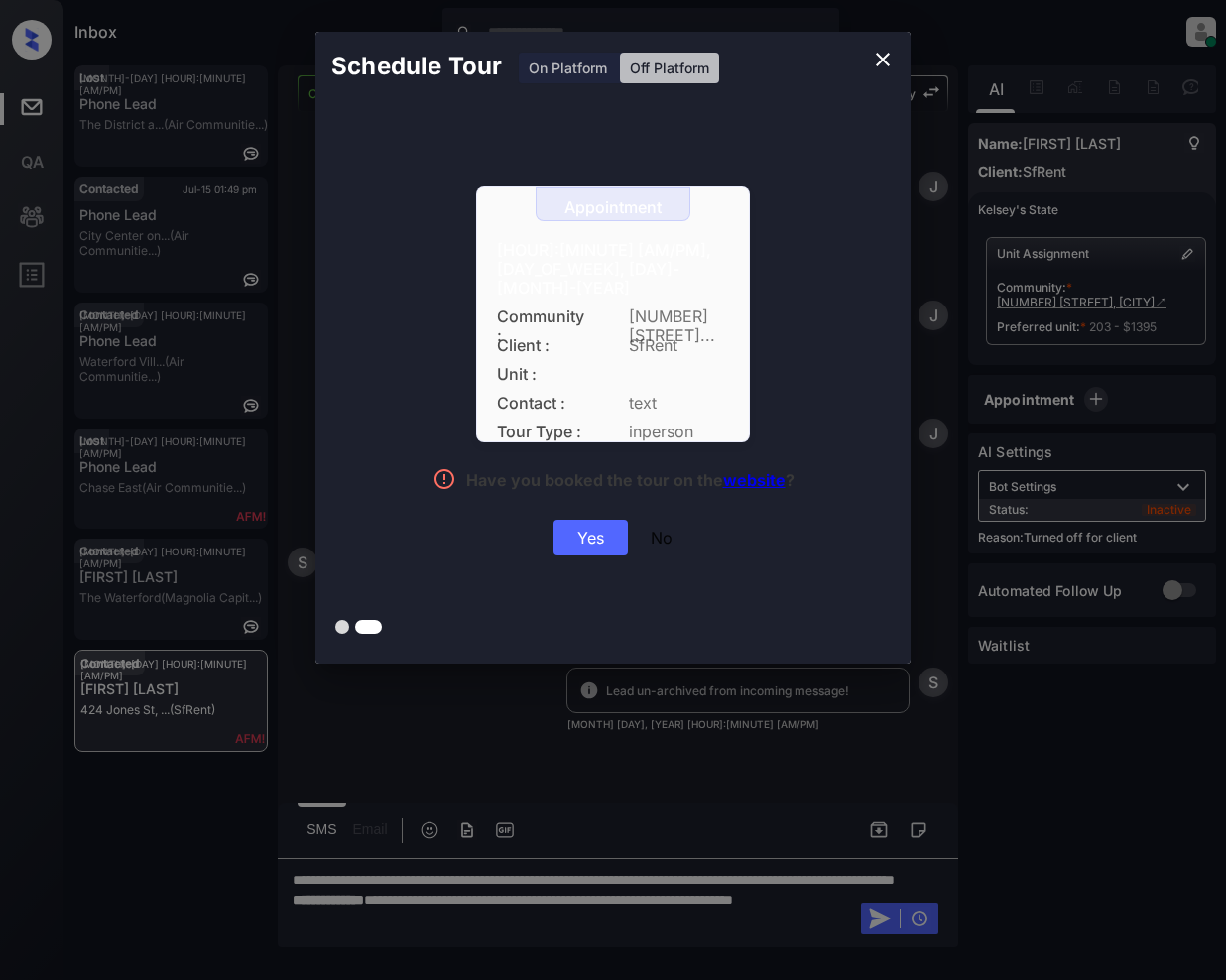 click on "Yes" at bounding box center [590, 538] 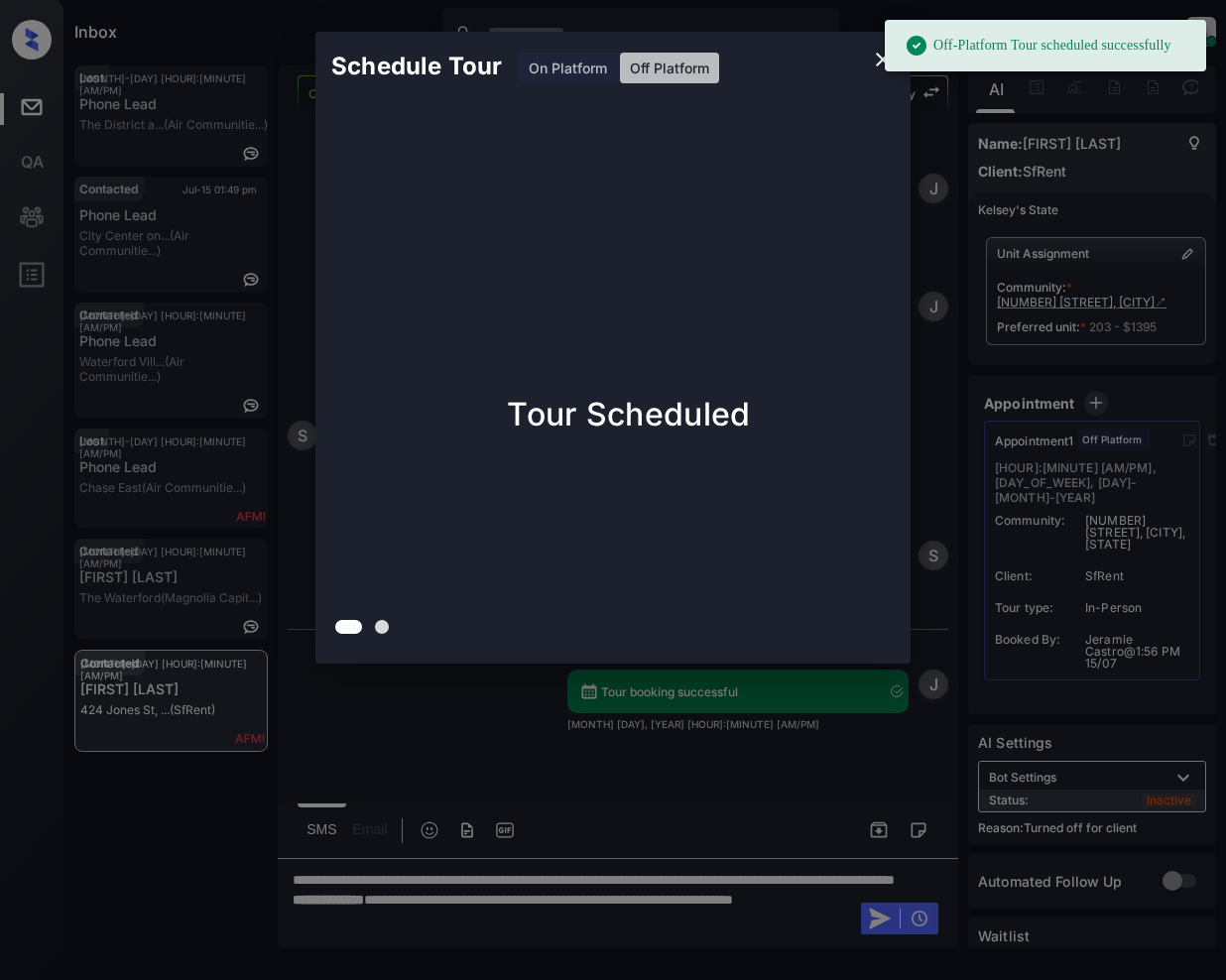 scroll, scrollTop: 3857, scrollLeft: 0, axis: vertical 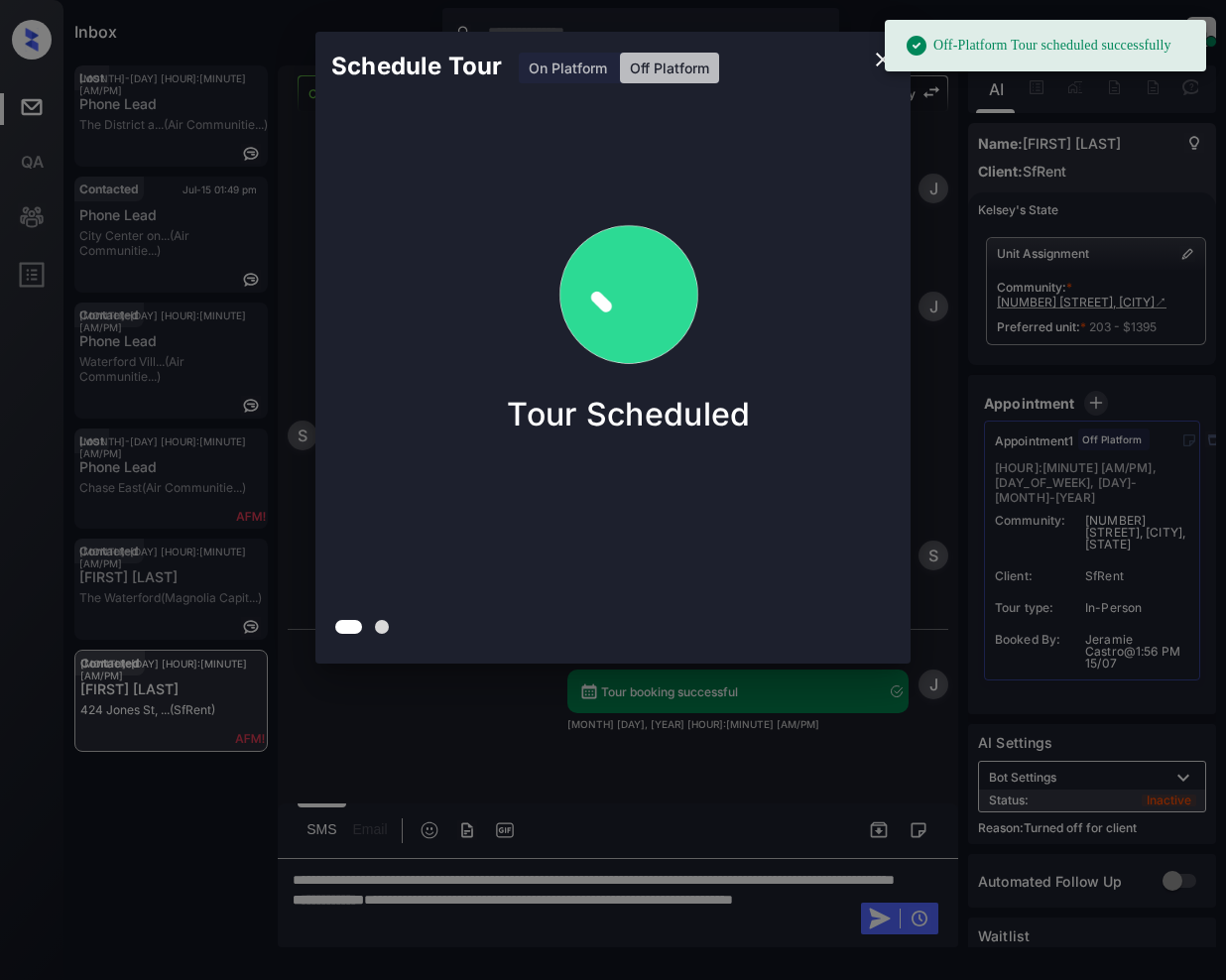 click 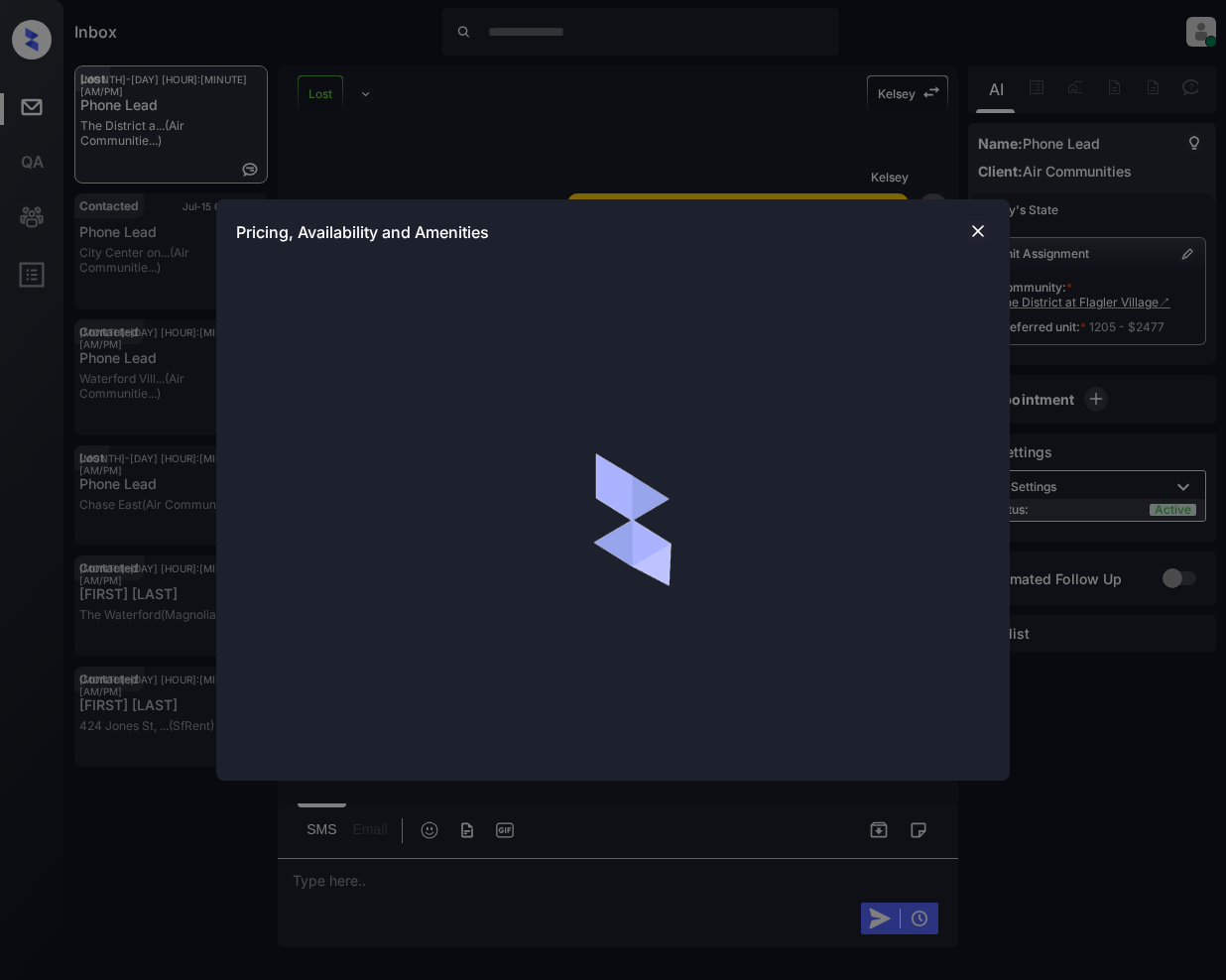 scroll, scrollTop: 0, scrollLeft: 0, axis: both 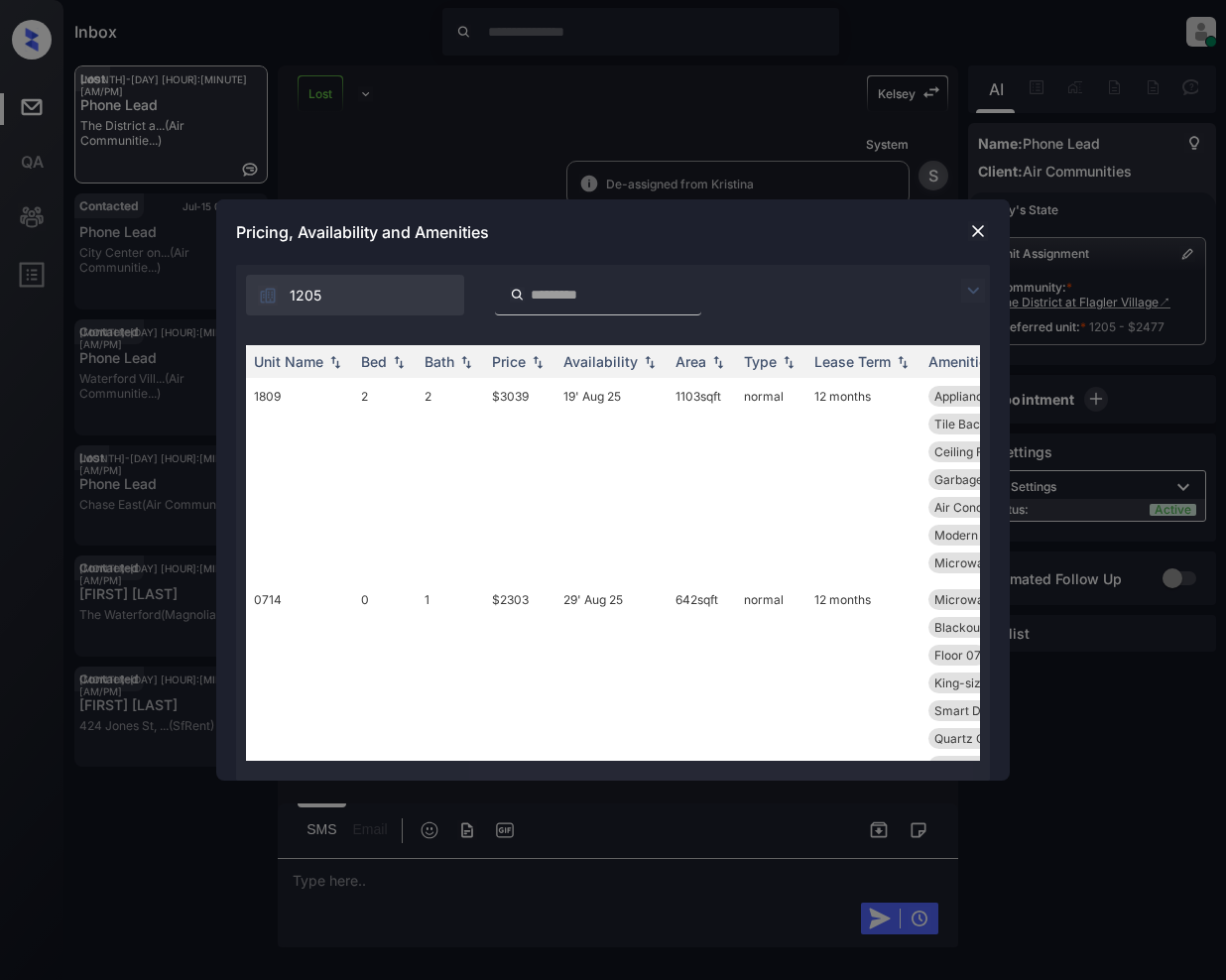 click at bounding box center (610, 295) 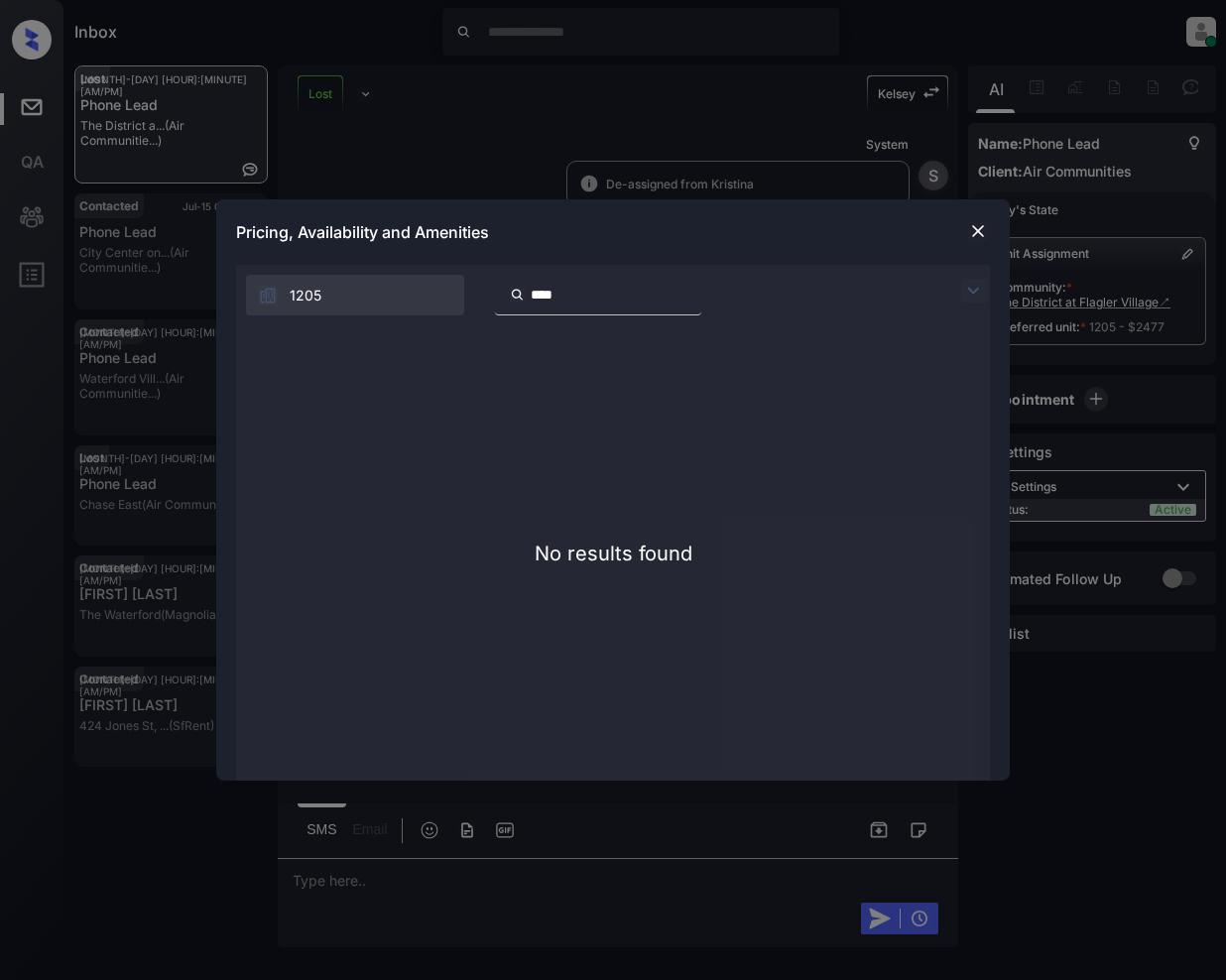 type on "****" 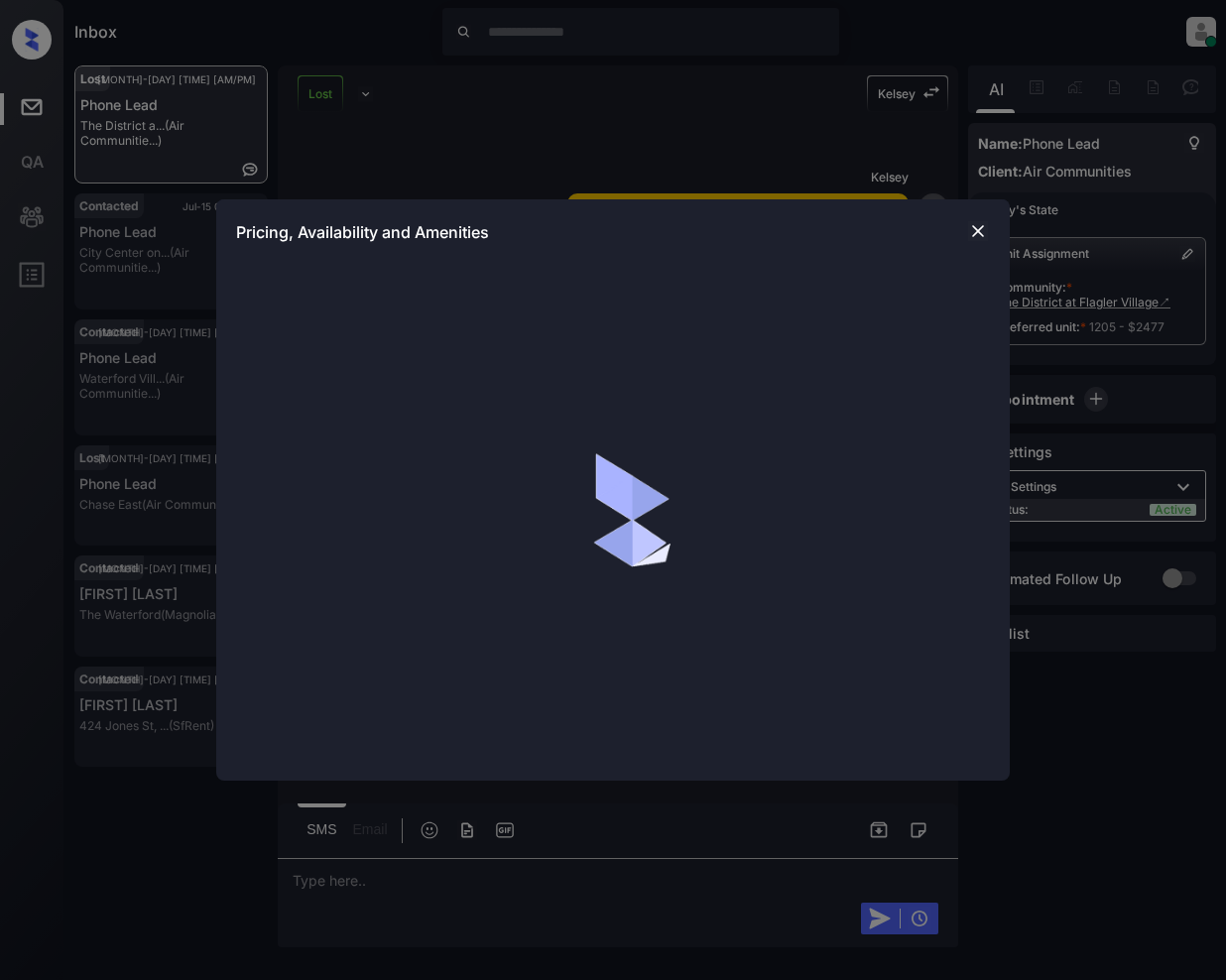 scroll, scrollTop: 0, scrollLeft: 0, axis: both 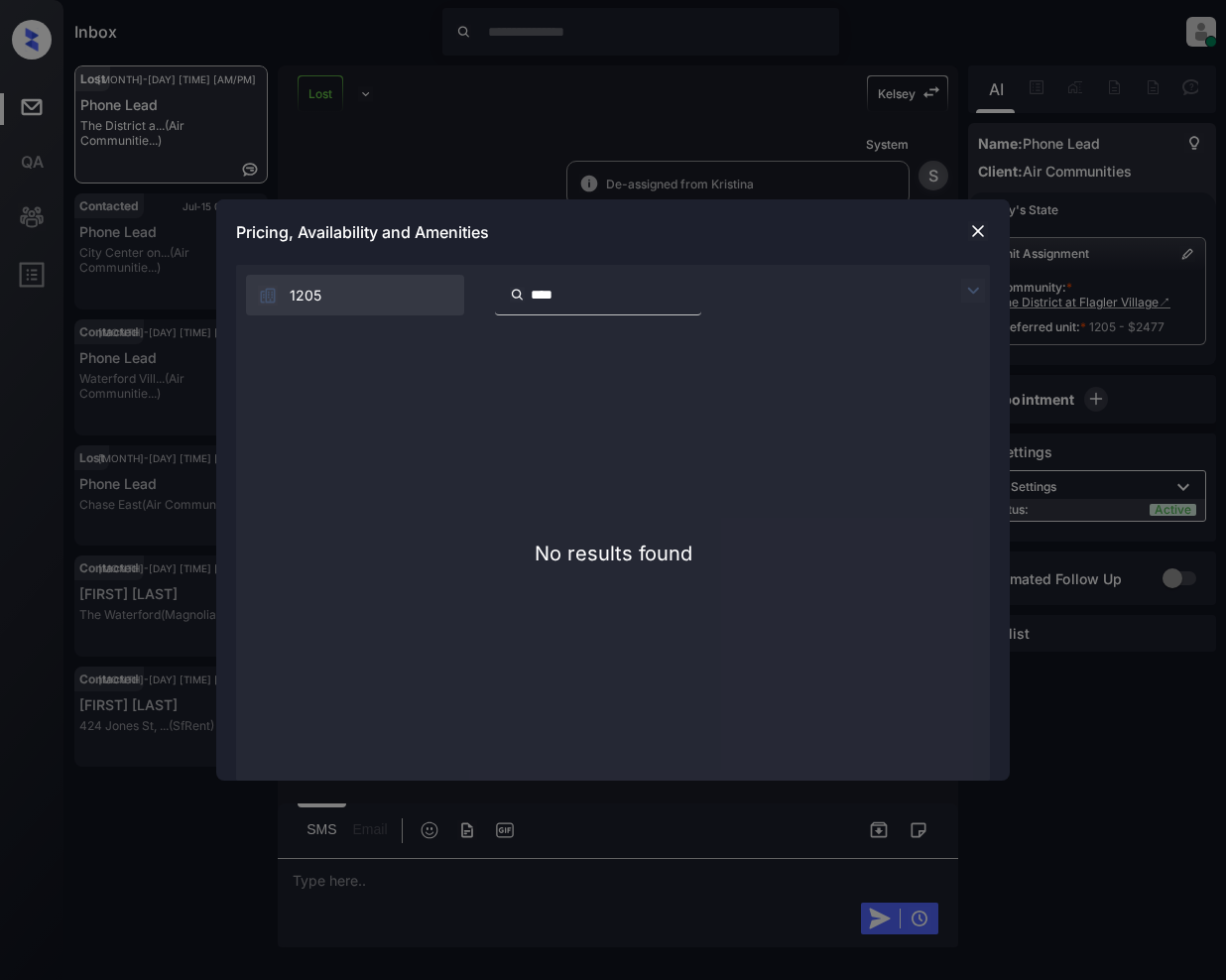 click on "****" at bounding box center (610, 295) 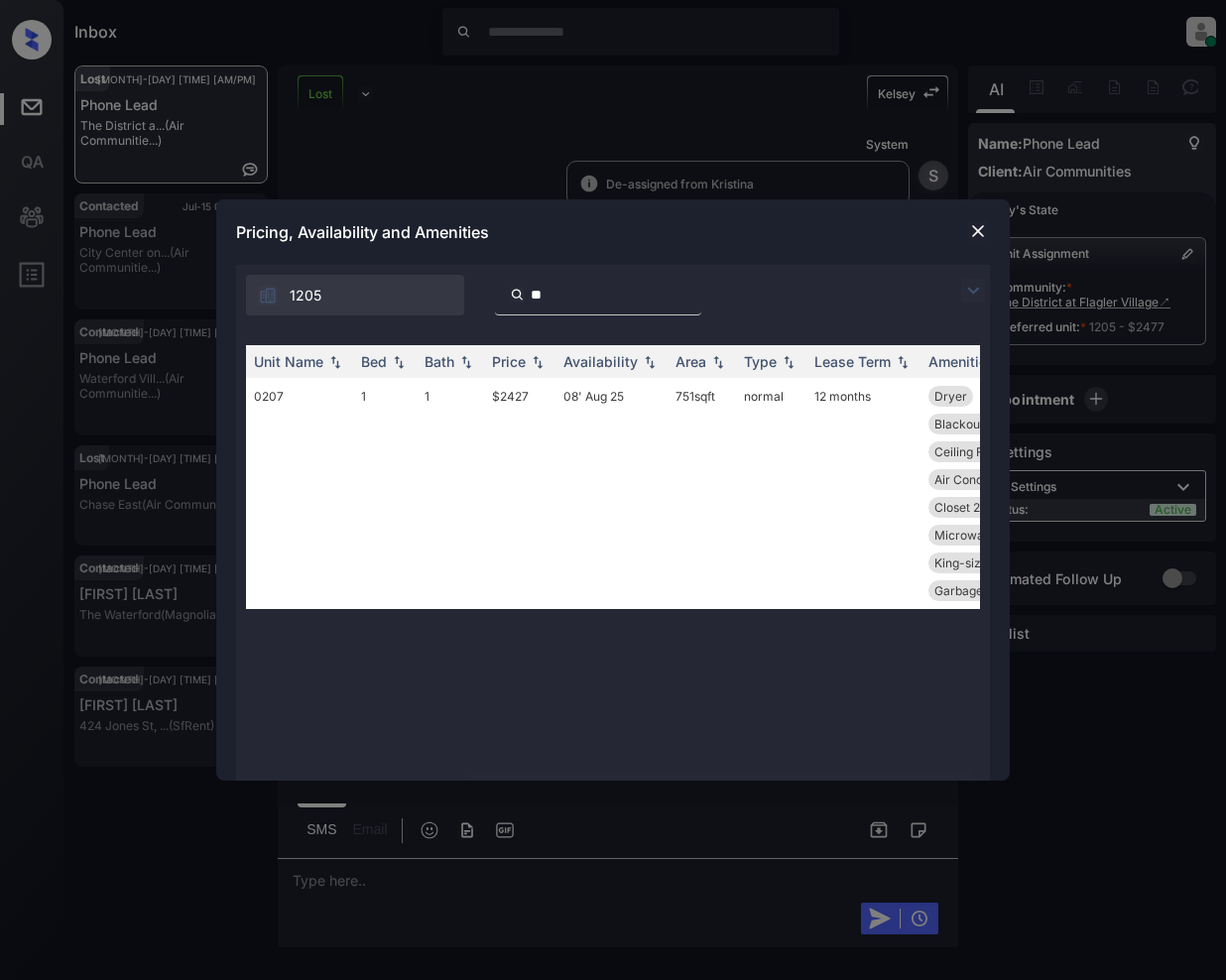 type on "*" 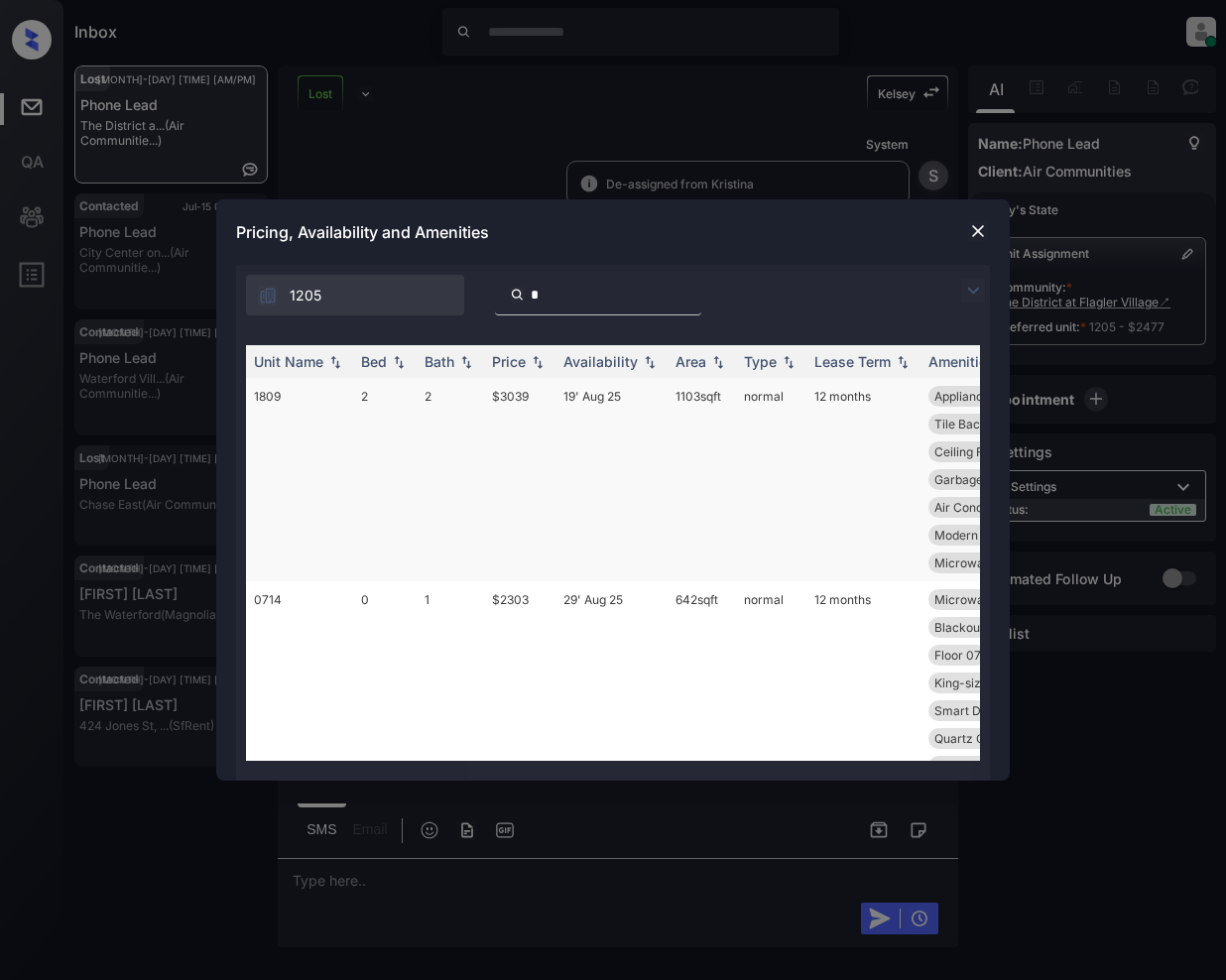 type on "**" 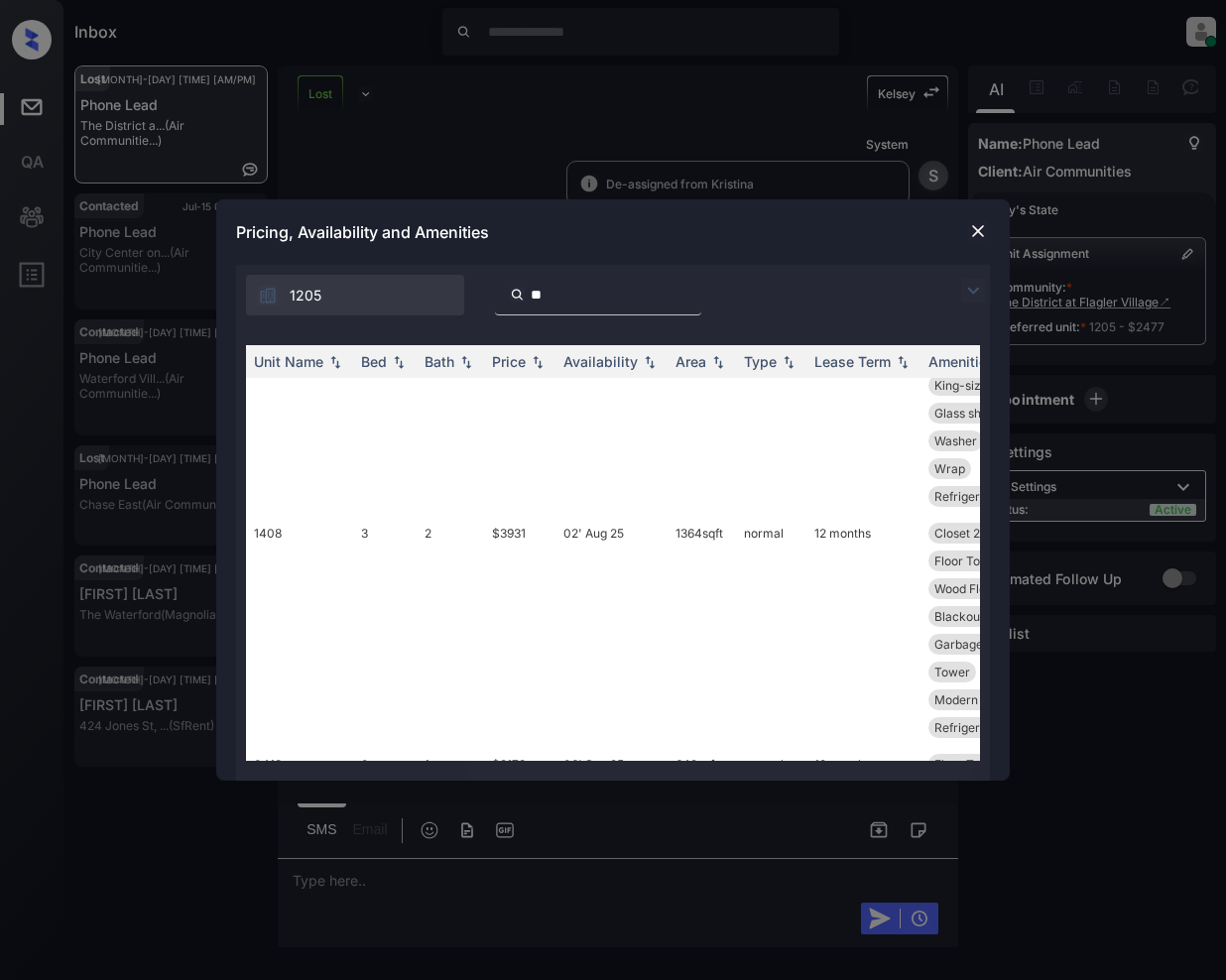scroll, scrollTop: 4782, scrollLeft: 0, axis: vertical 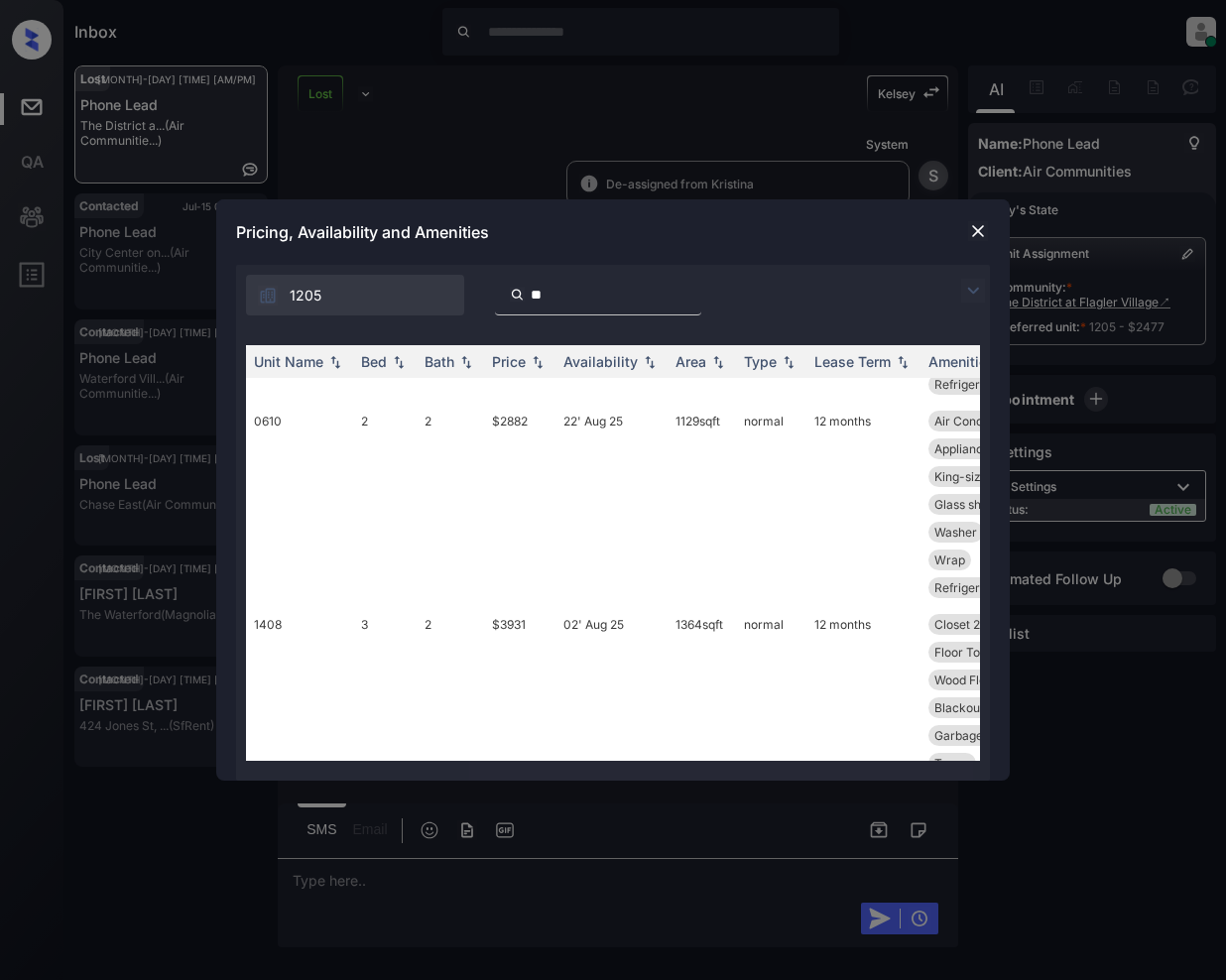 click on "**" at bounding box center (610, 295) 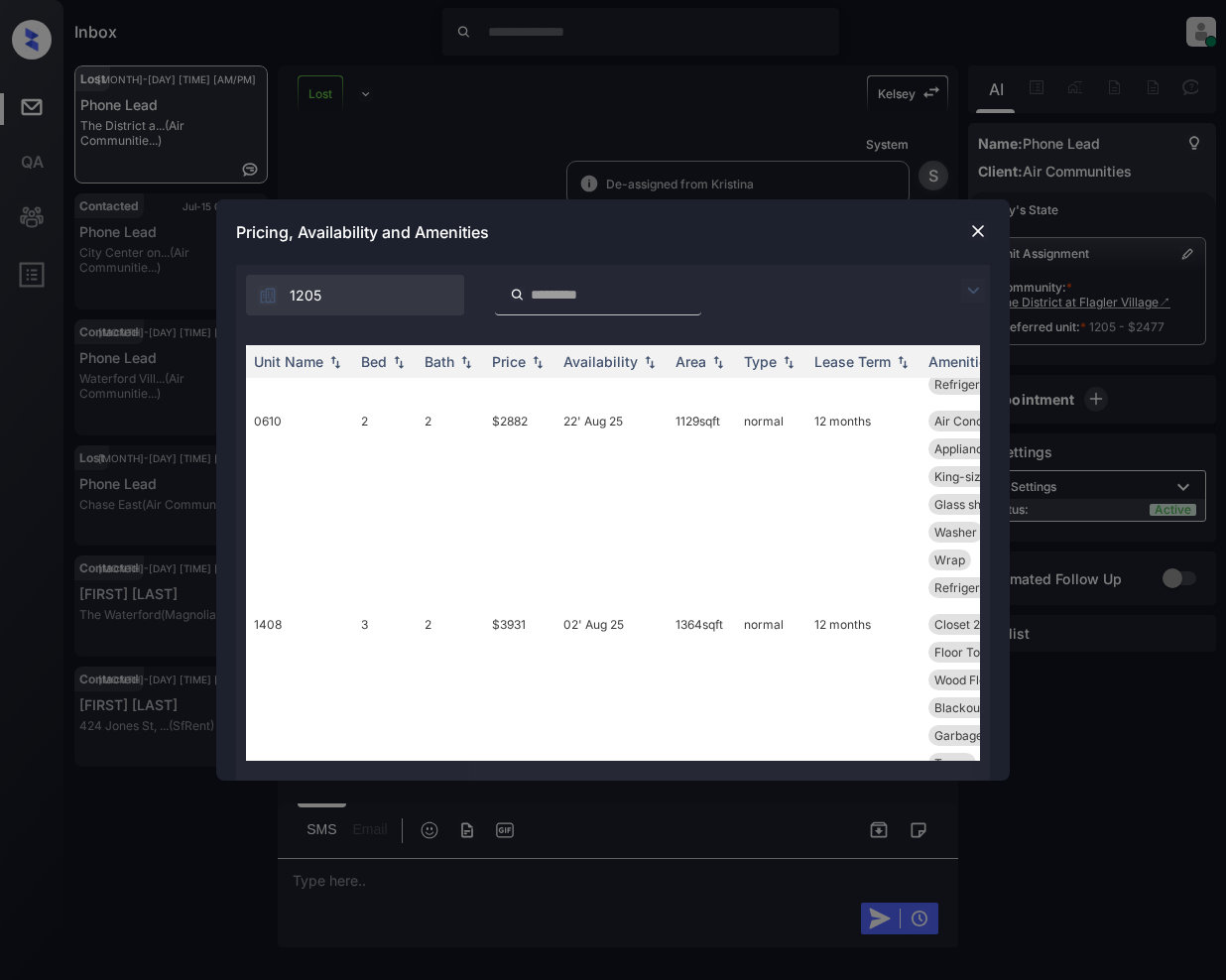 type 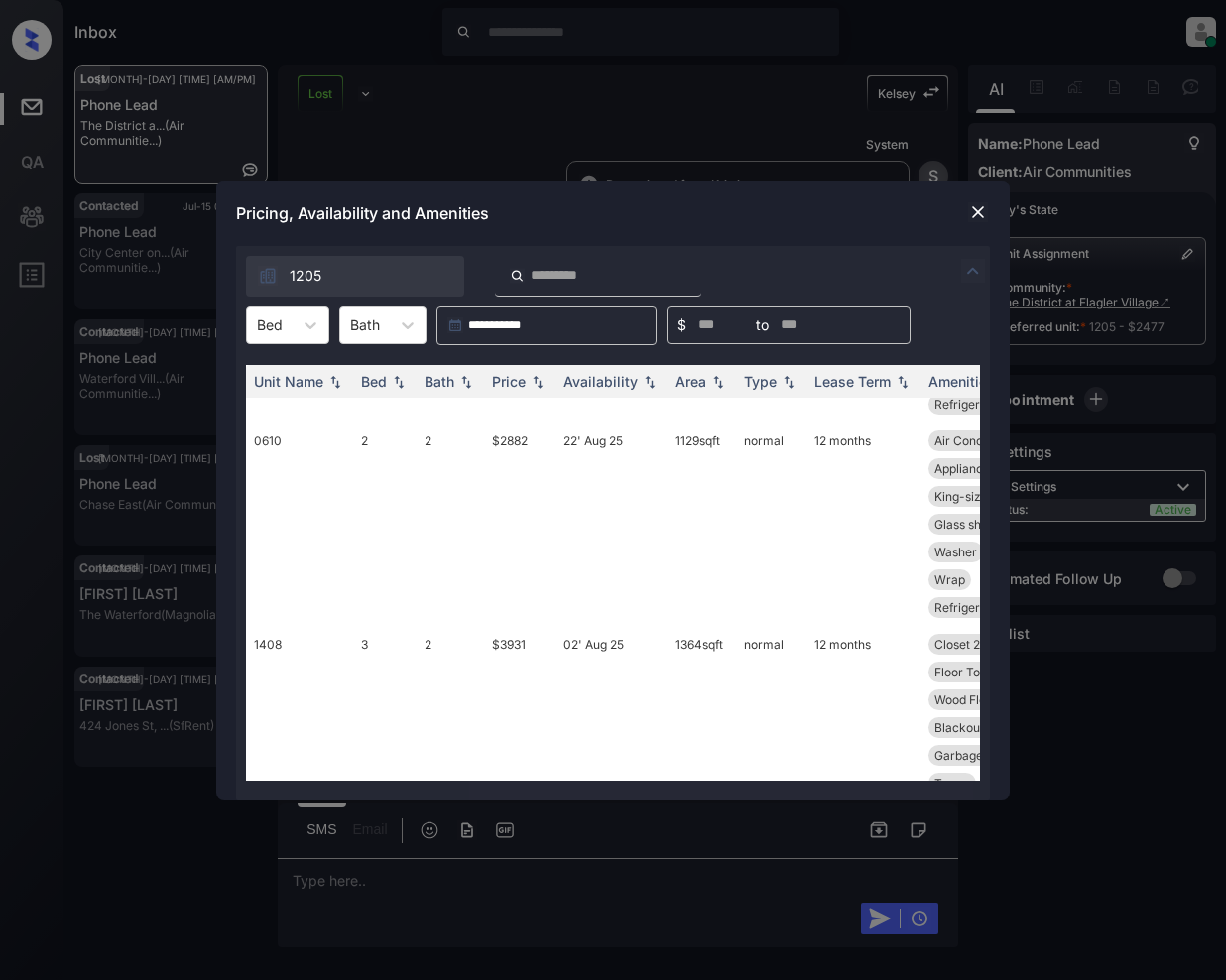 click at bounding box center [978, 212] 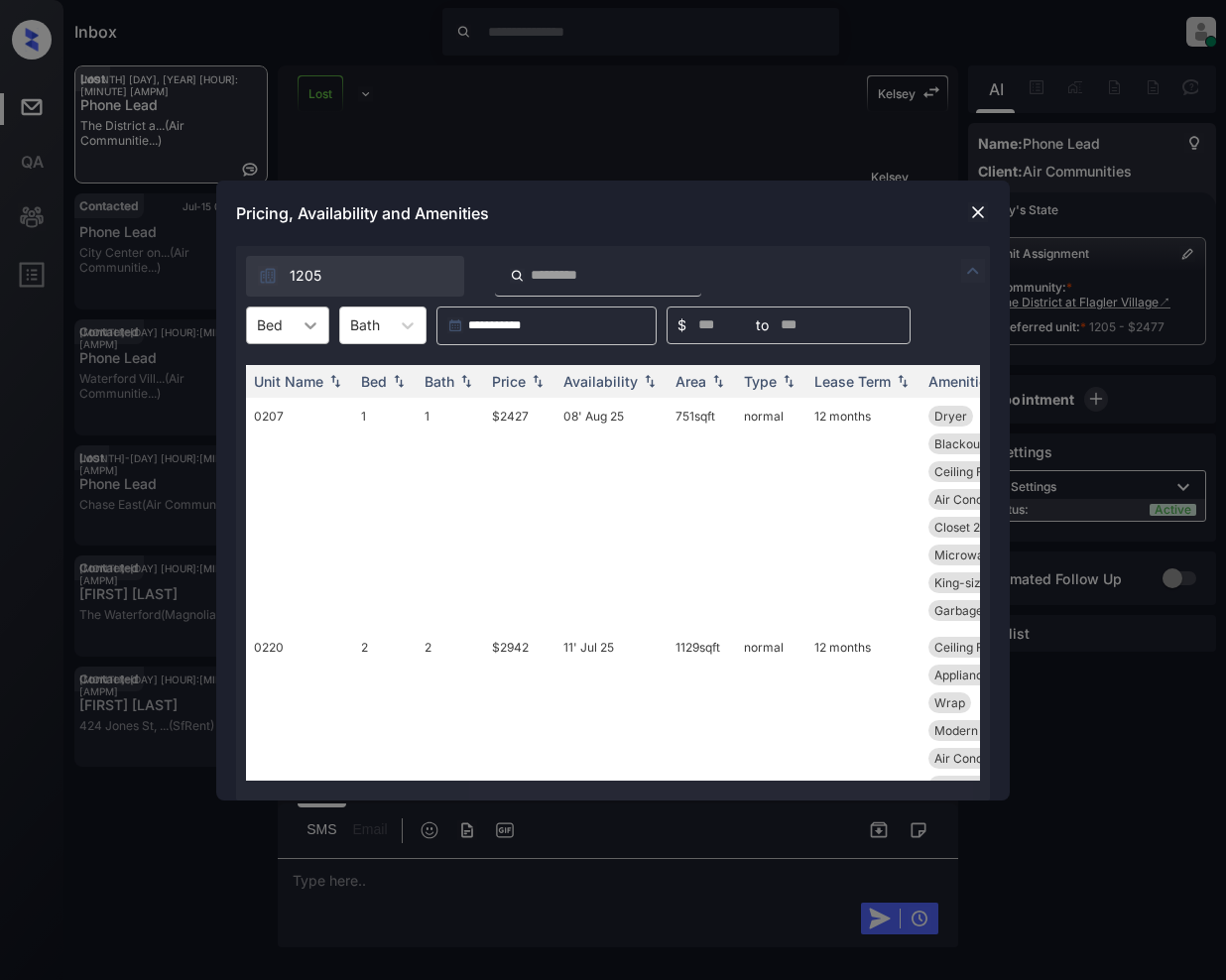 scroll, scrollTop: 0, scrollLeft: 0, axis: both 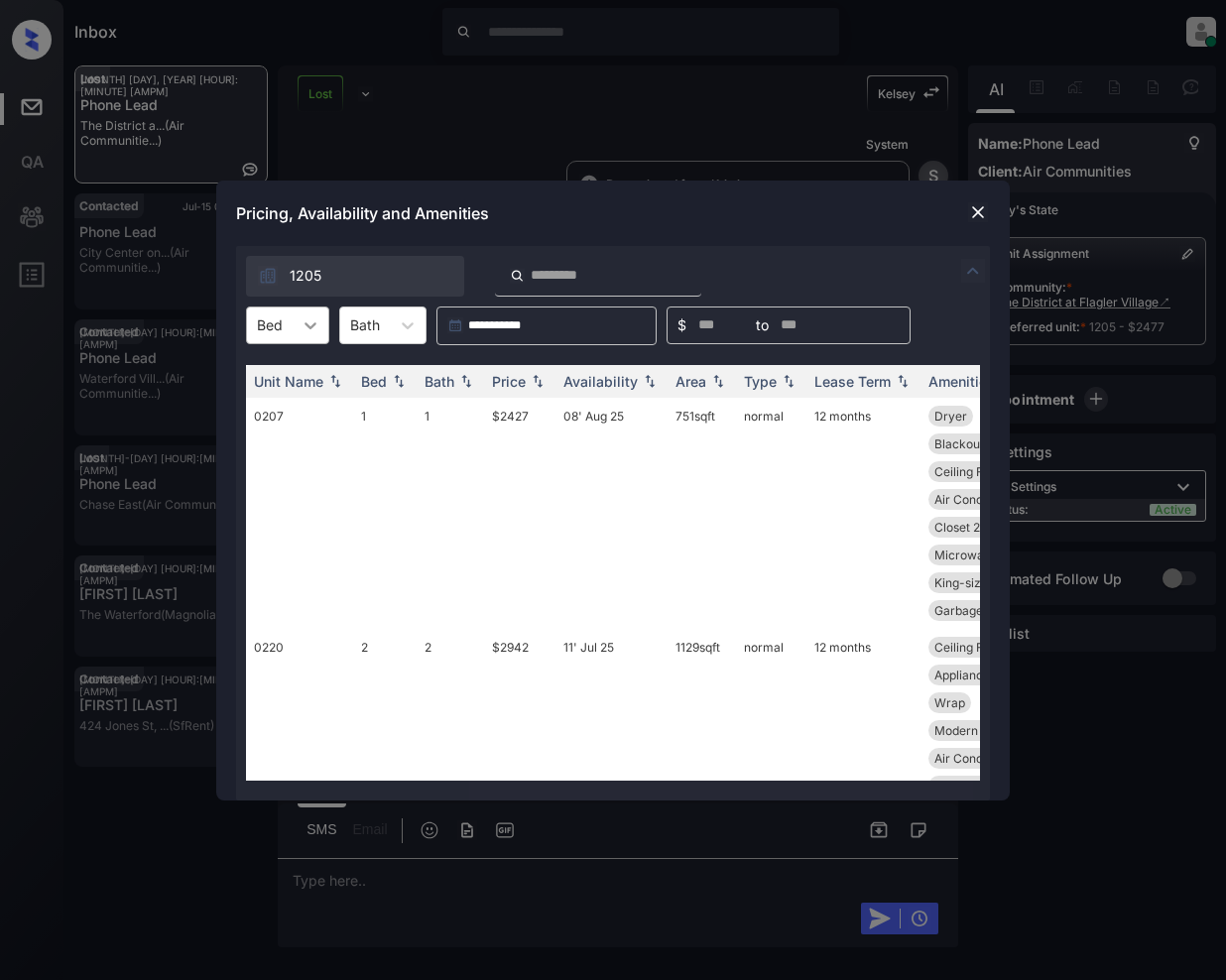 click 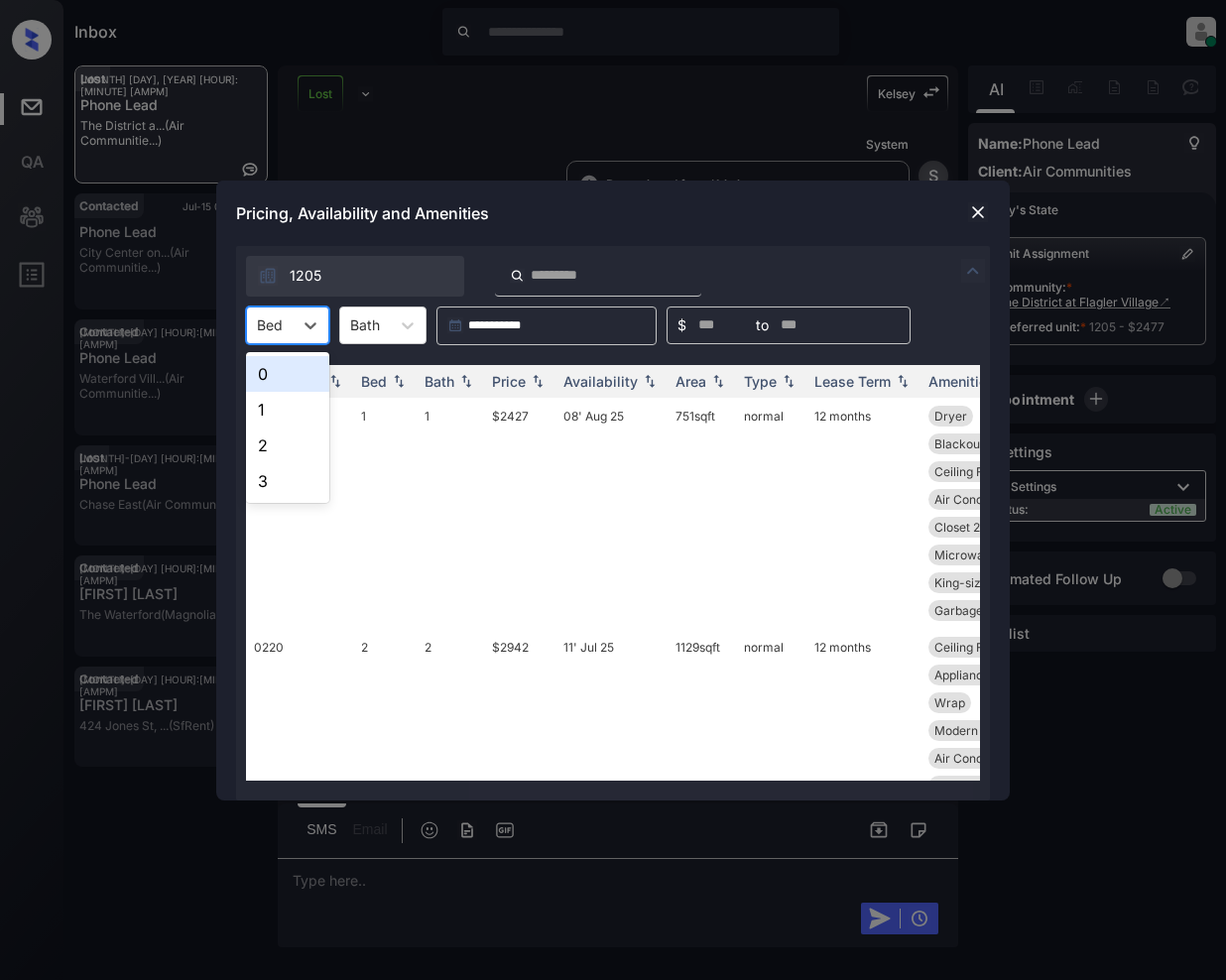 click on "0" at bounding box center [288, 374] 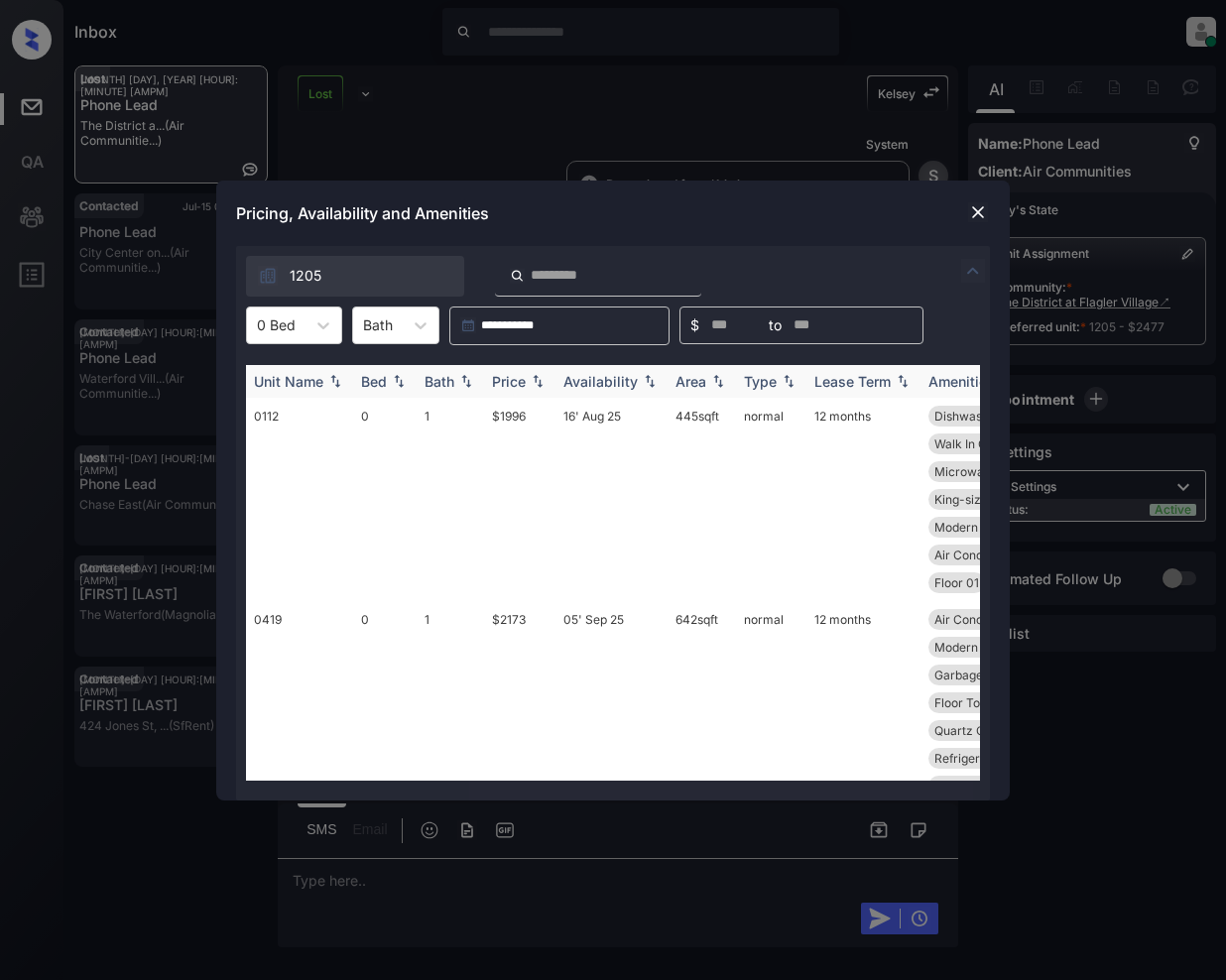 click at bounding box center [538, 381] 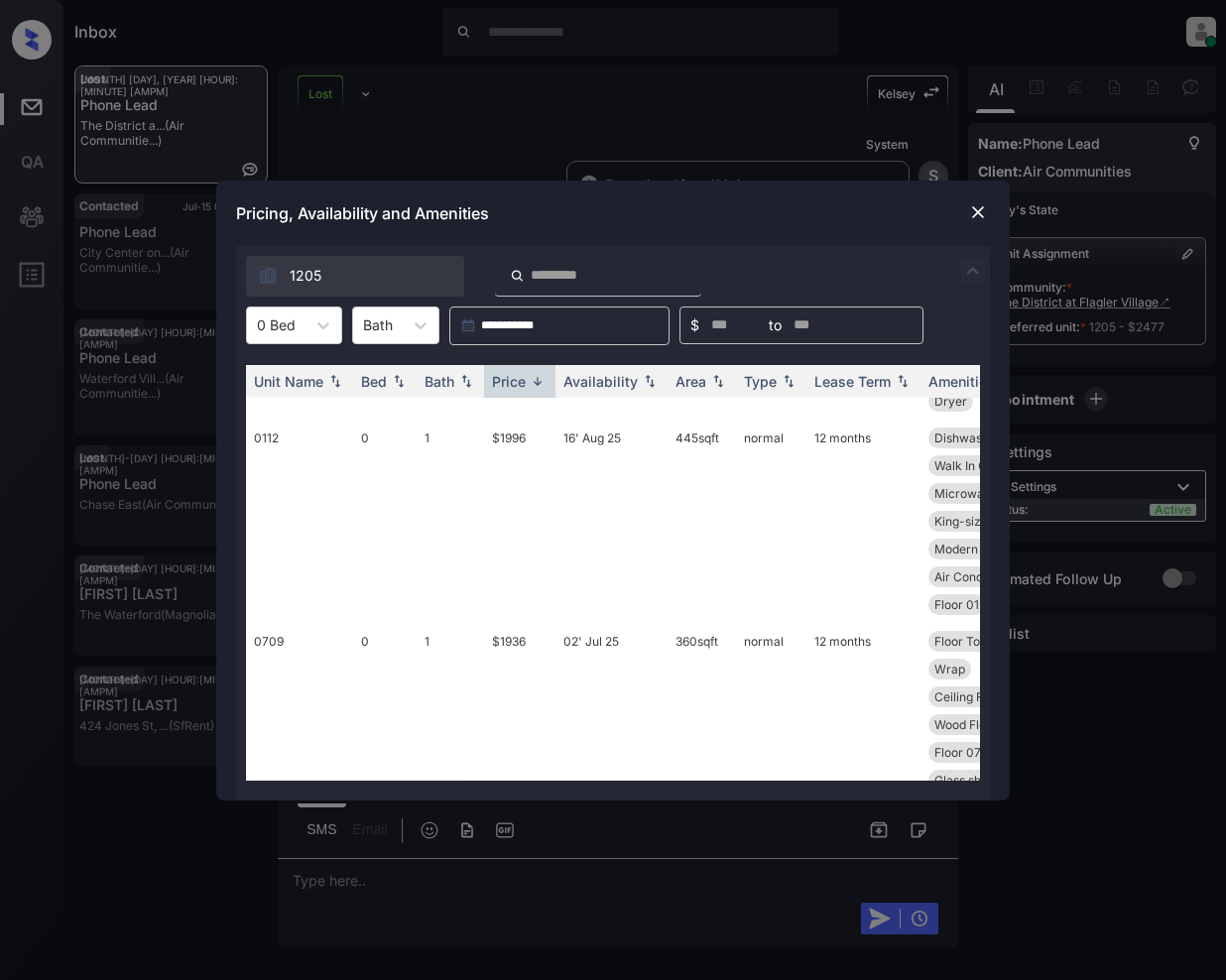 scroll, scrollTop: 1838, scrollLeft: 0, axis: vertical 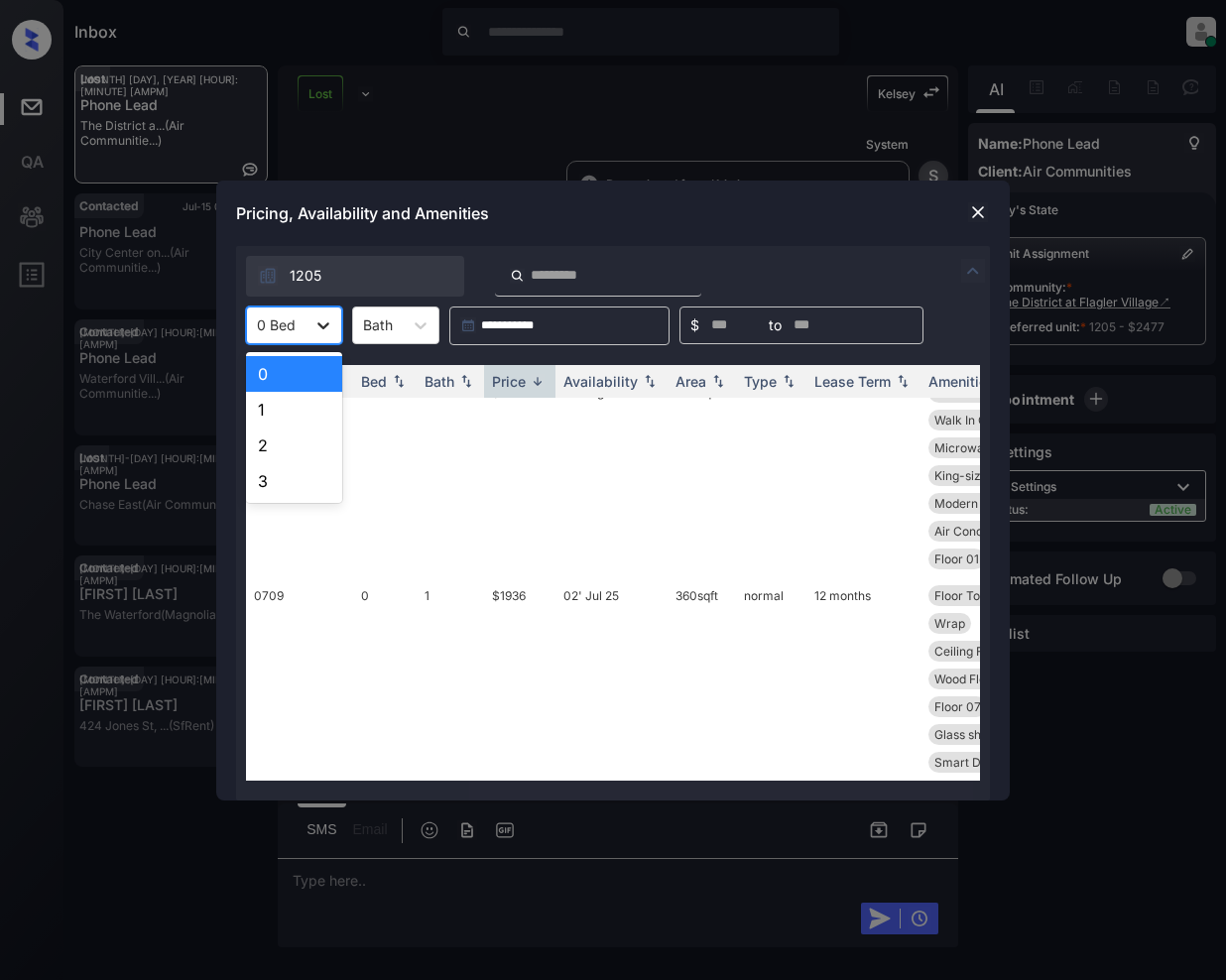 click 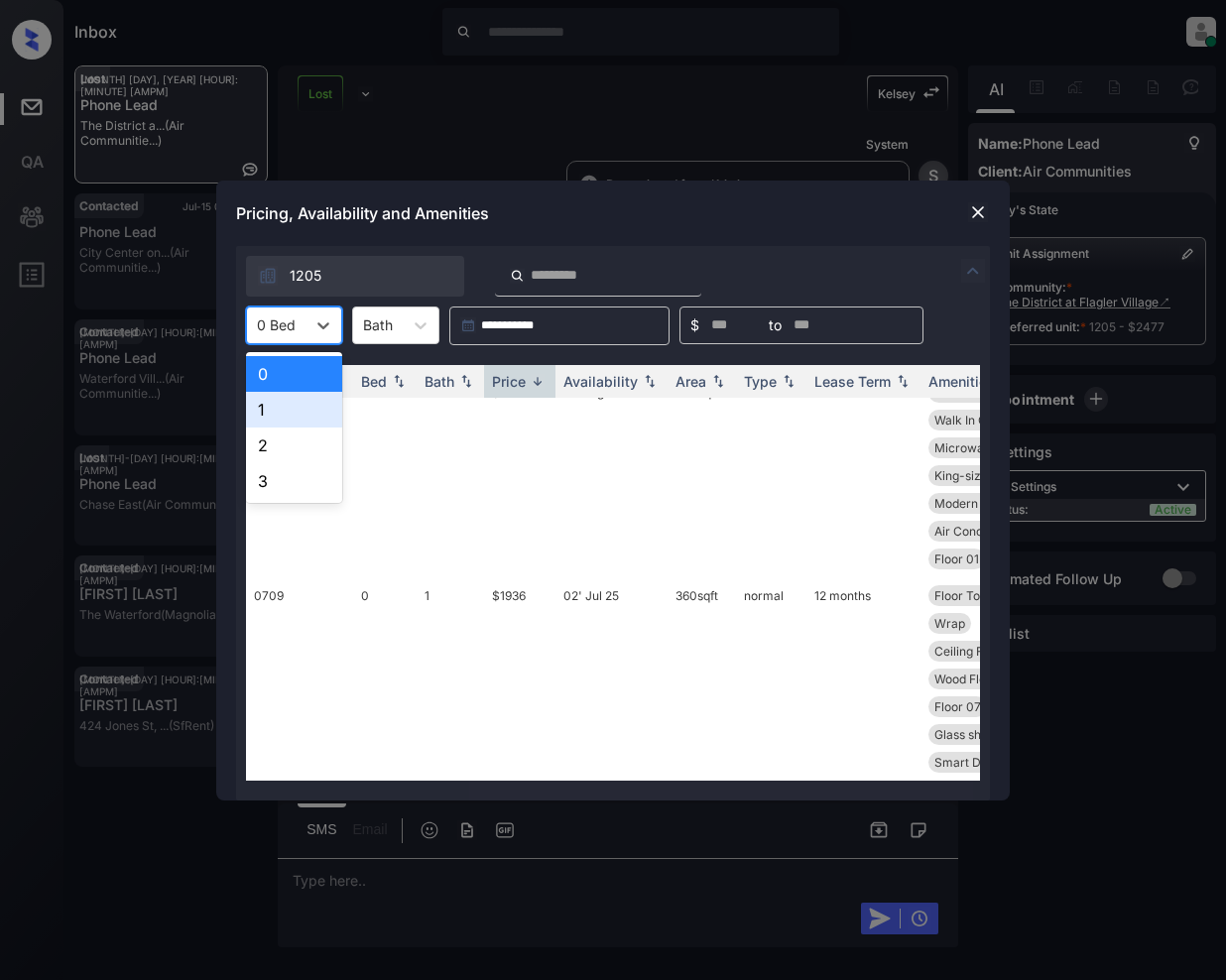 click on "1" at bounding box center [294, 410] 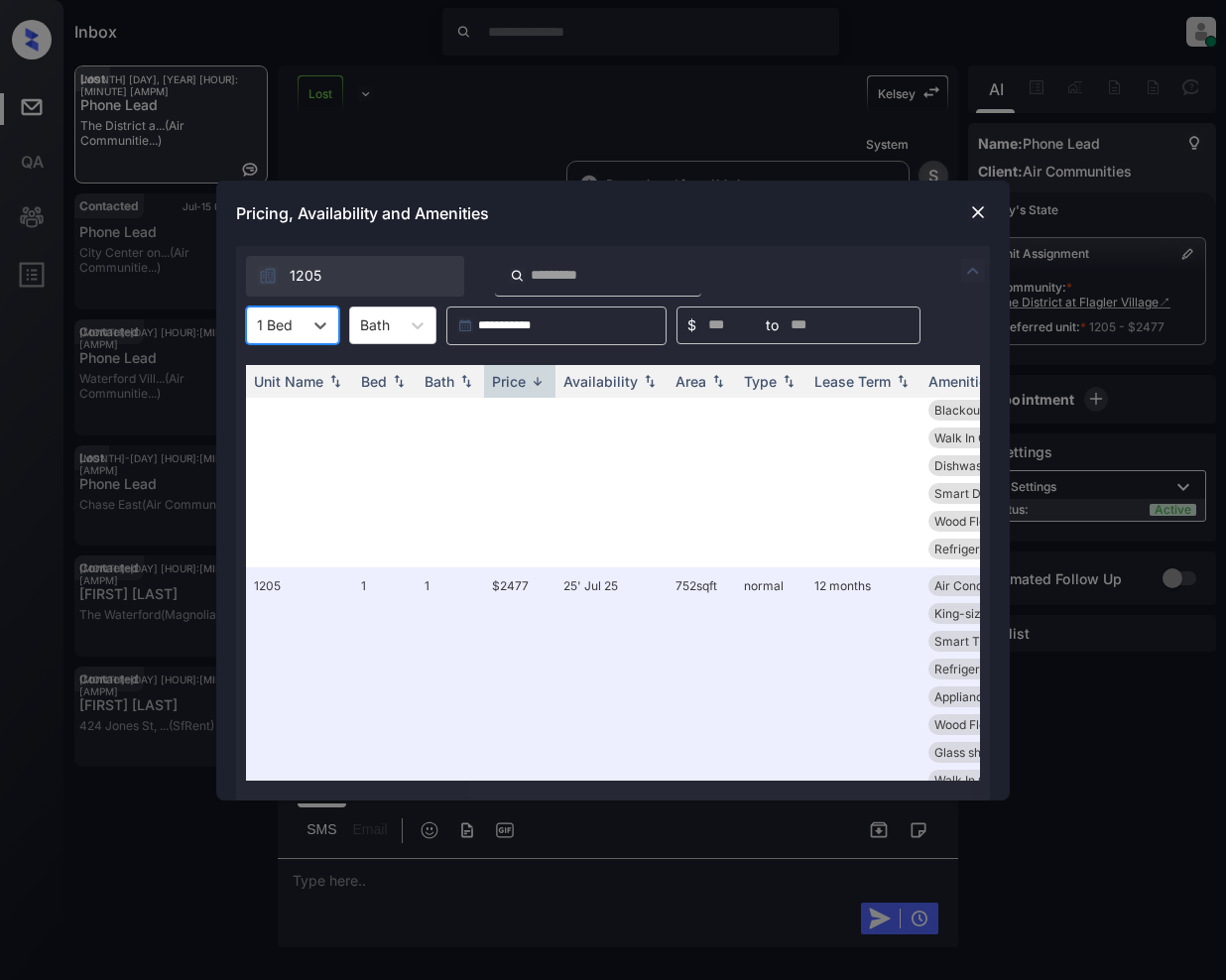 scroll, scrollTop: 2559, scrollLeft: 0, axis: vertical 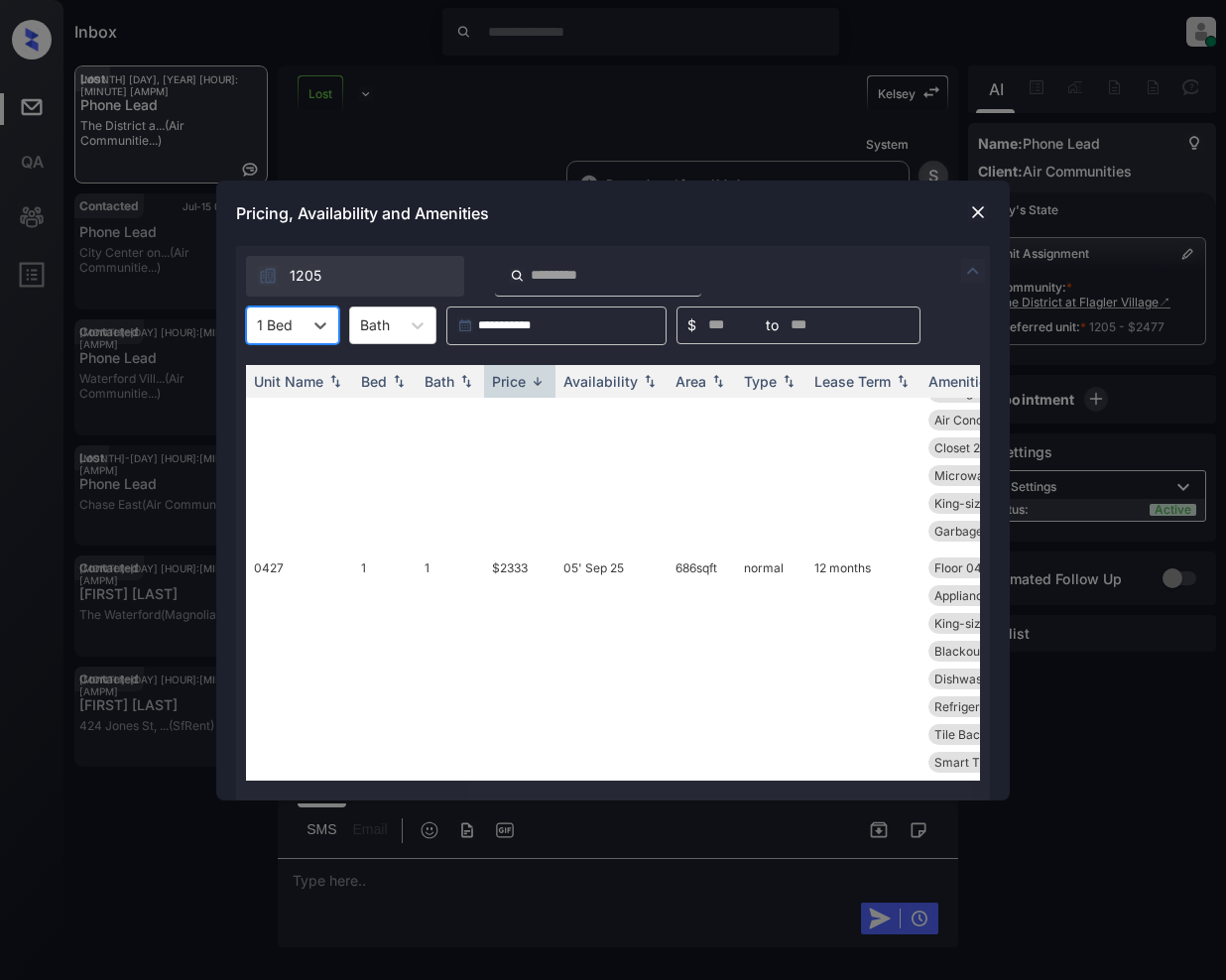 click at bounding box center (978, 212) 